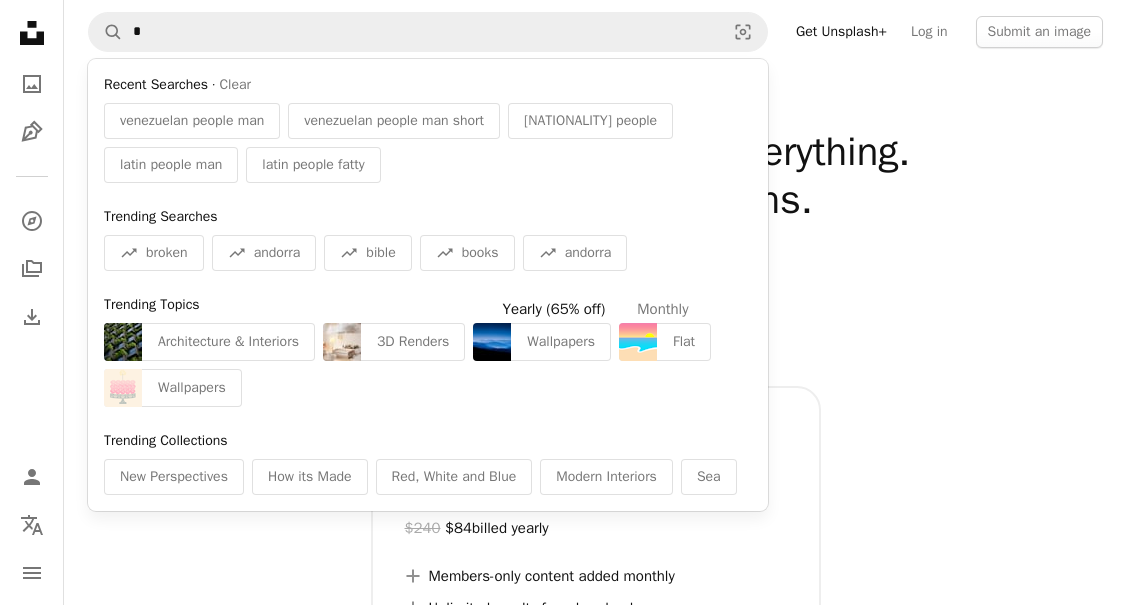 scroll, scrollTop: 0, scrollLeft: 0, axis: both 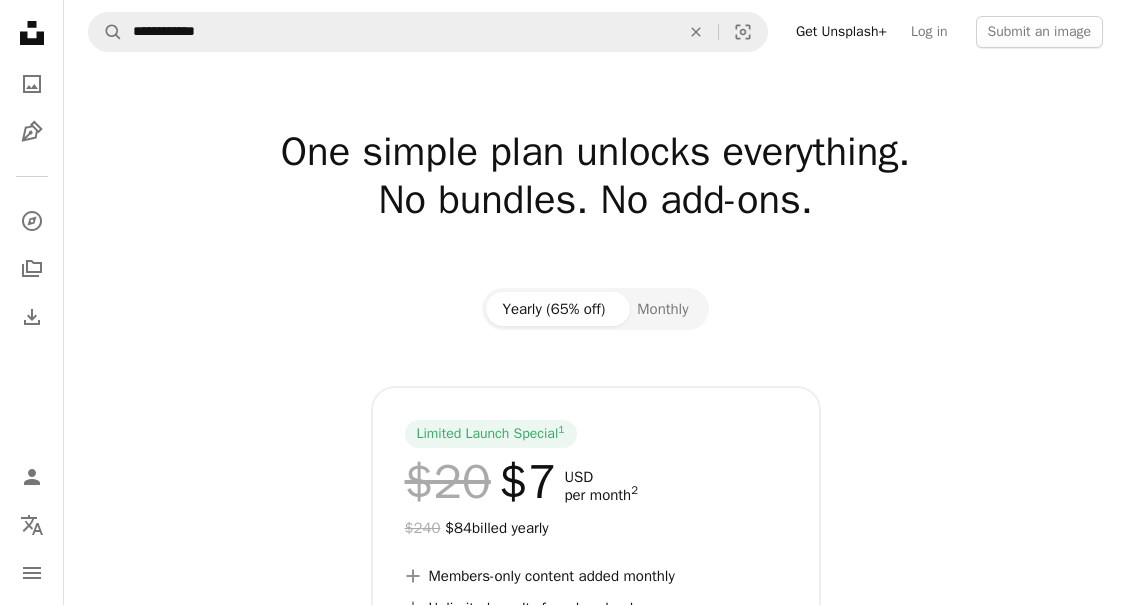 type on "**********" 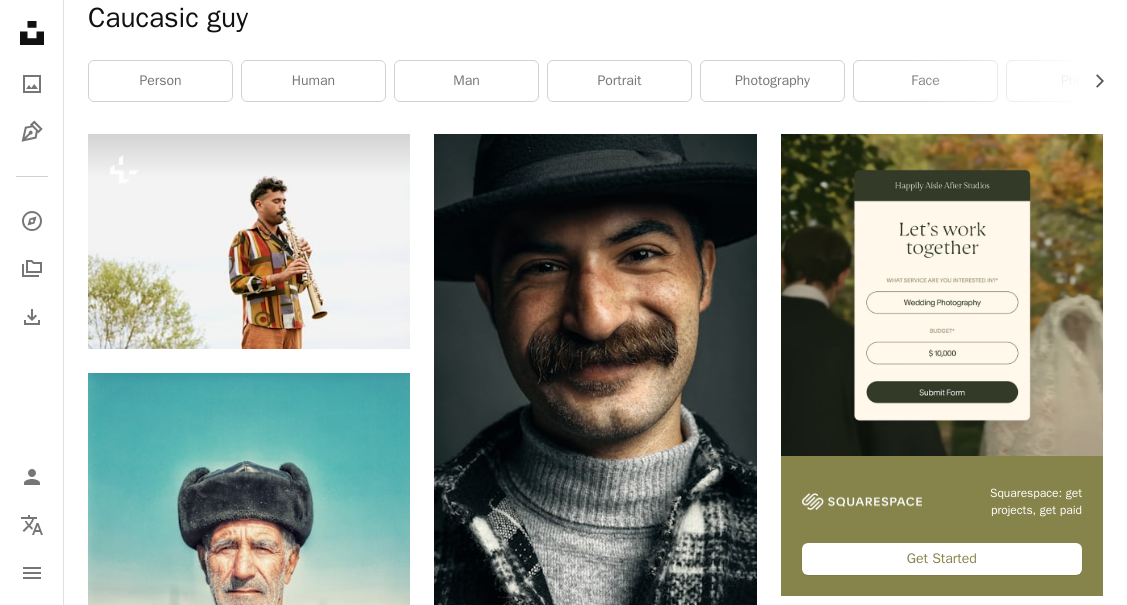 scroll, scrollTop: 0, scrollLeft: 0, axis: both 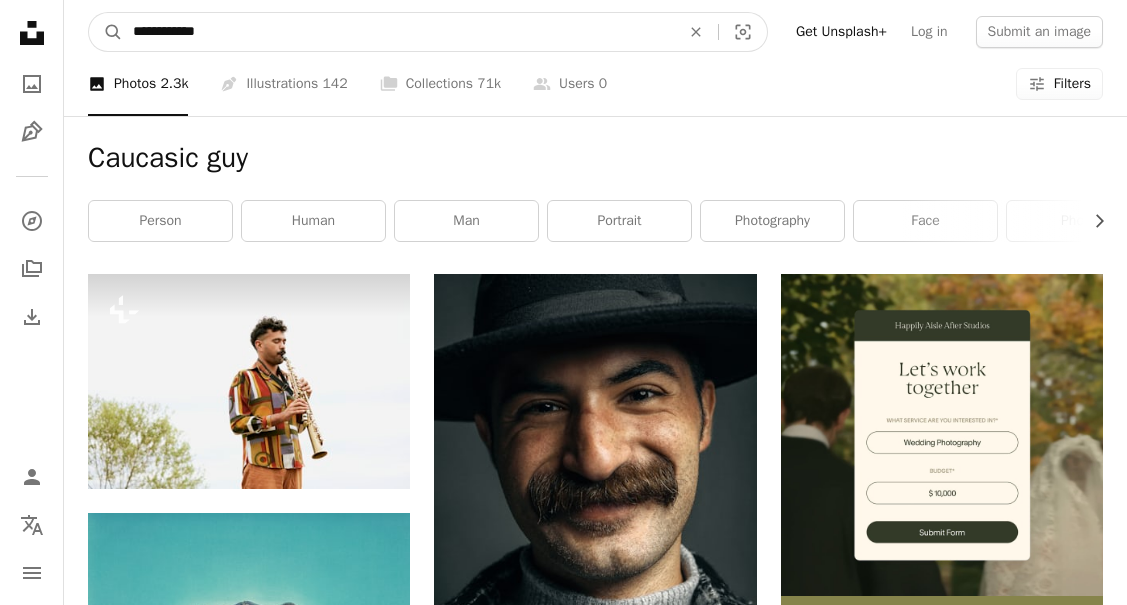 click on "**********" at bounding box center (398, 32) 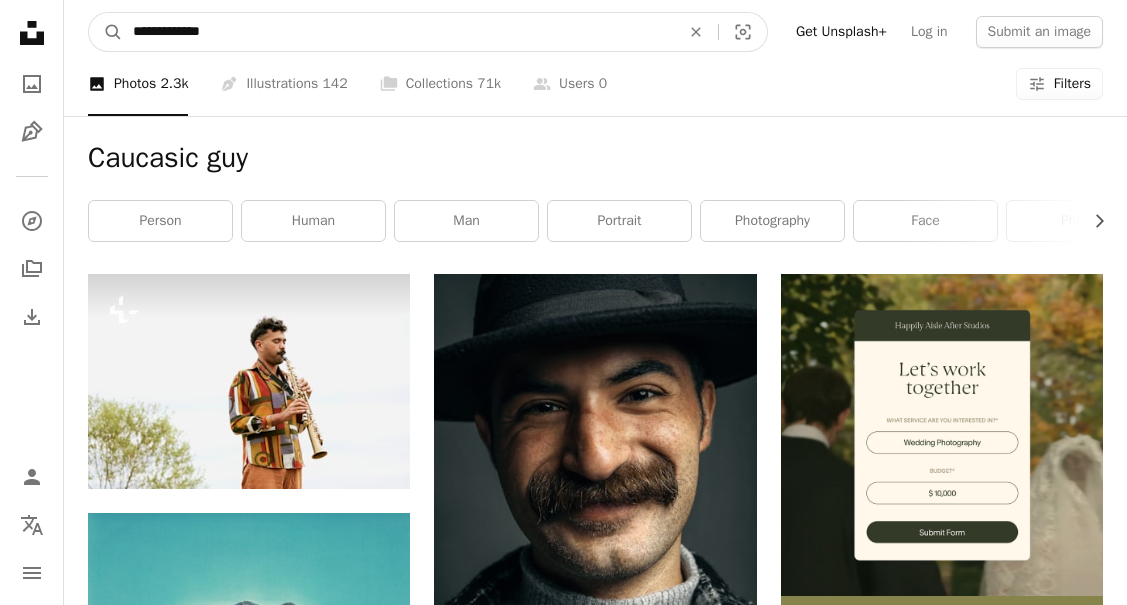 type on "**********" 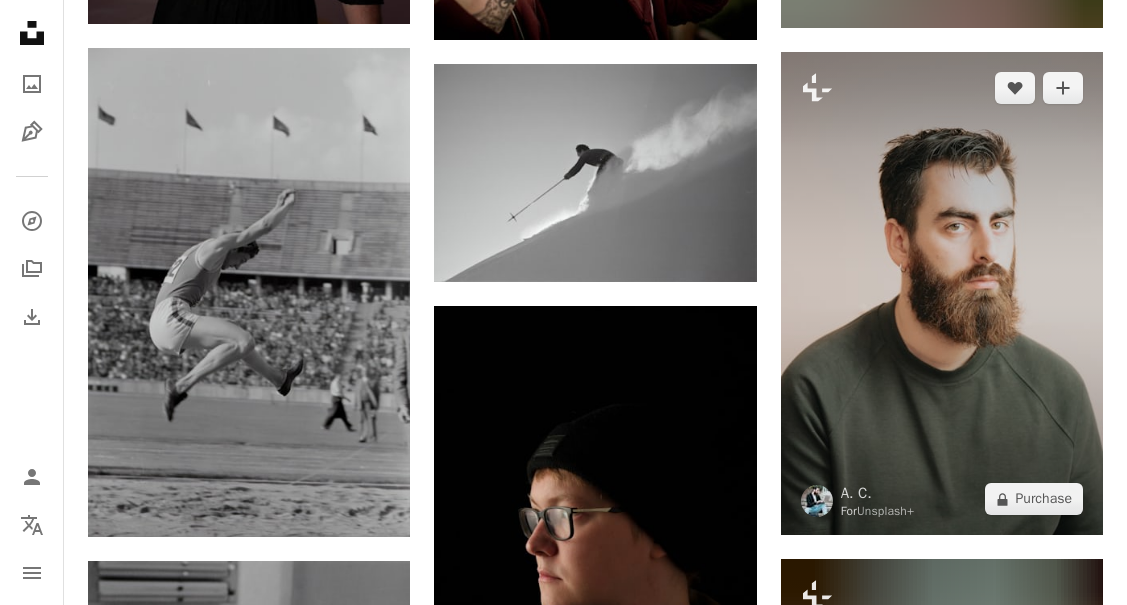 scroll, scrollTop: 1444, scrollLeft: 0, axis: vertical 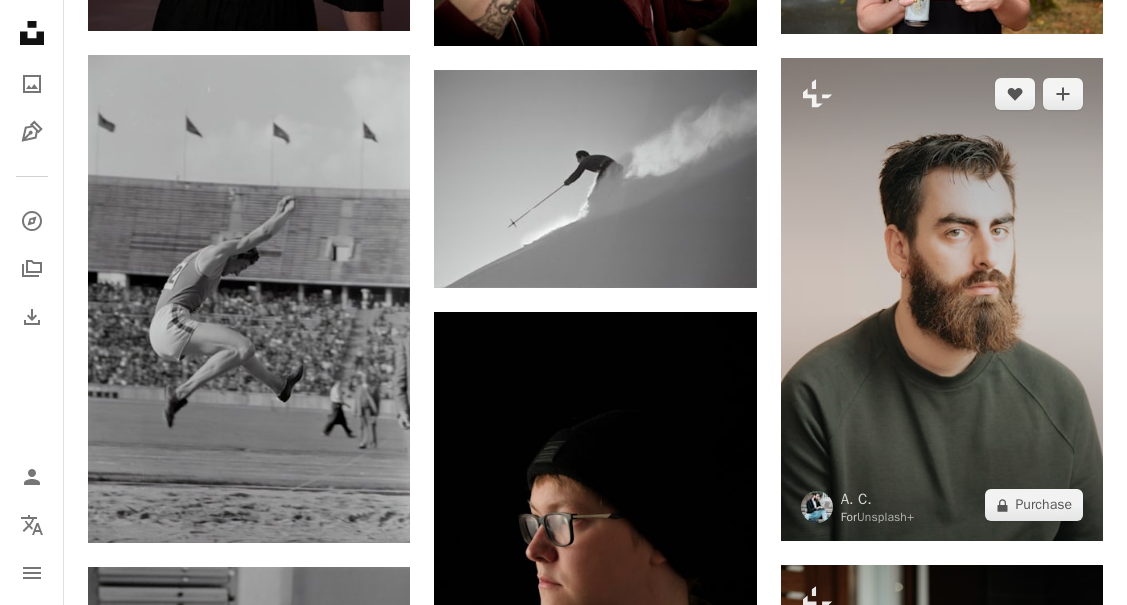click at bounding box center (942, 300) 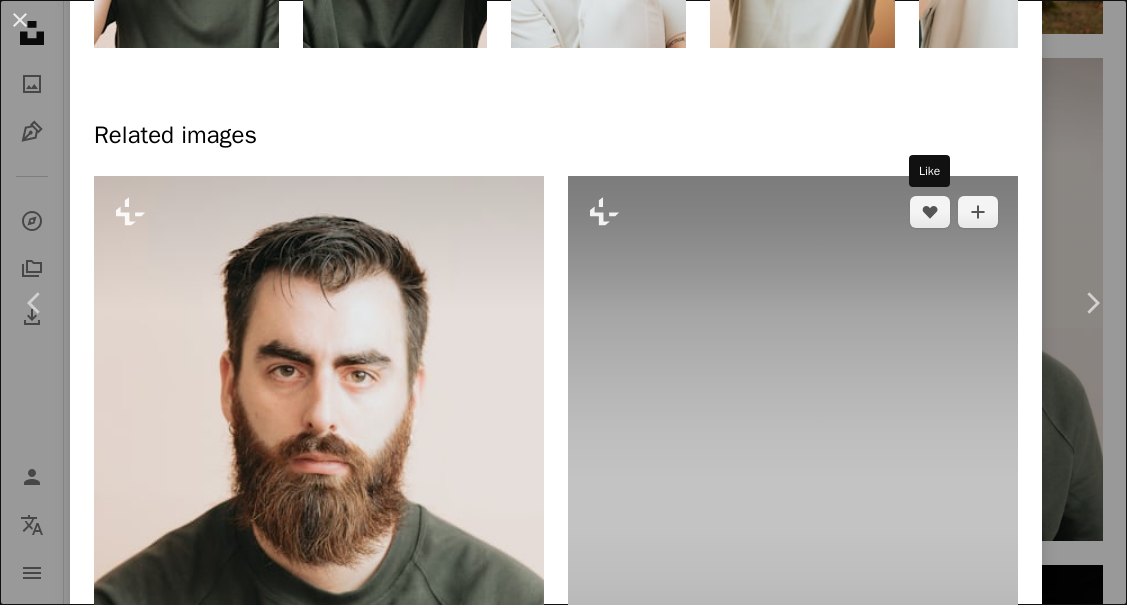 scroll, scrollTop: 1257, scrollLeft: 0, axis: vertical 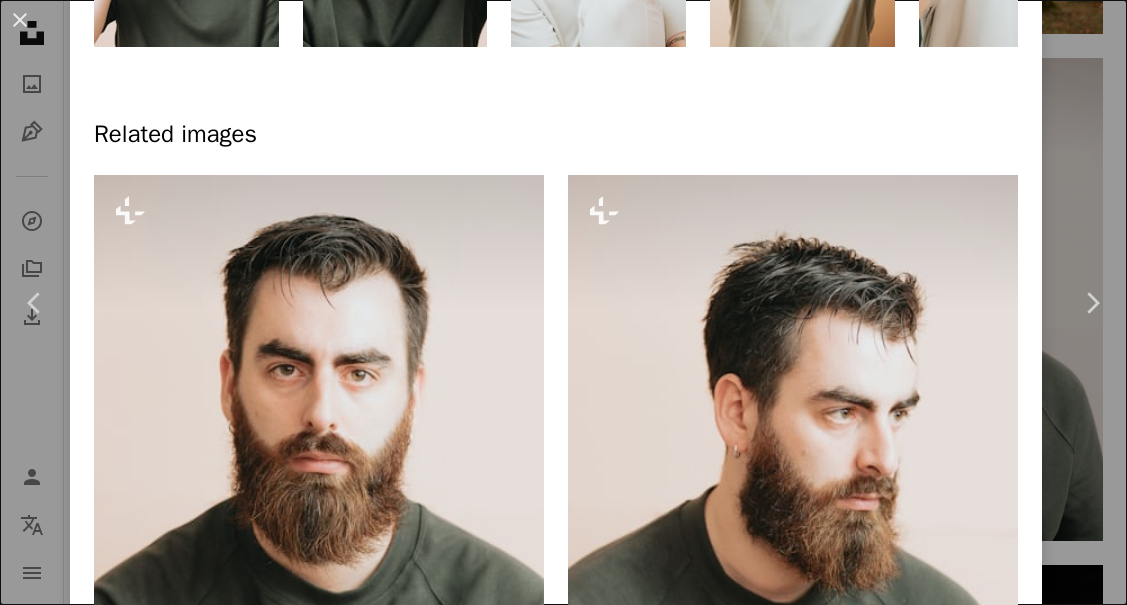 click on "An X shape Chevron left Chevron right [FIRST] [LAST] For Unsplash+ A heart A plus sign Edit image Plus sign for Unsplash+ A lock Purchase Zoom in Featured in Photos A forward-right arrow Share More Actions Calendar outlined Published on October 3, 2022 Safety Licensed under the Unsplash+ License portrait man face male headshot human being front face persons brown eyes caucasian emotions face Free stock photos From this series Chevron right Plus sign for Unsplash+ Plus sign for Unsplash+ Plus sign for Unsplash+ Plus sign for Unsplash+ Plus sign for Unsplash+ Plus sign for Unsplash+ Plus sign for Unsplash+ Plus sign for Unsplash+ Plus sign for Unsplash+ Plus sign for Unsplash+ Related images Plus sign for Unsplash+ A heart A plus sign [FIRST] [LAST] For Unsplash+ A lock Purchase Plus sign for Unsplash+ A heart A plus sign [FIRST] [LAST] For Unsplash+ A lock Purchase Plus sign for Unsplash+ A heart A plus sign [FIRST] [LAST] For Unsplash+ A lock Purchase Plus sign for Unsplash+ A heart A plus sign [FIRST] [LAST] For Unsplash+ A lock Purchase A heart [FIRST] [LAST]" at bounding box center [563, 302] 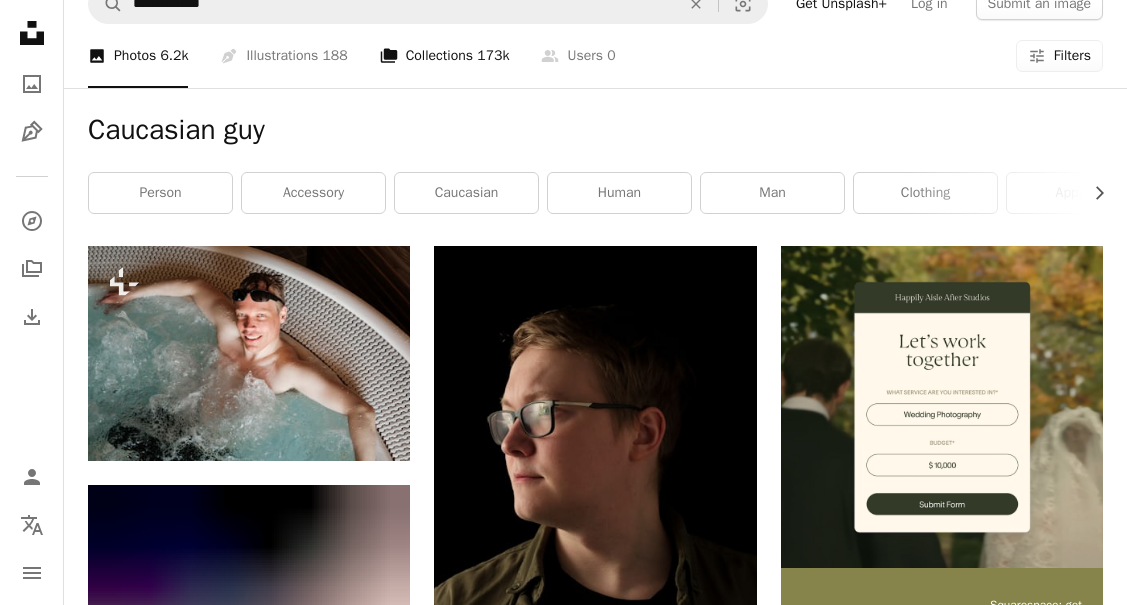 scroll, scrollTop: 0, scrollLeft: 0, axis: both 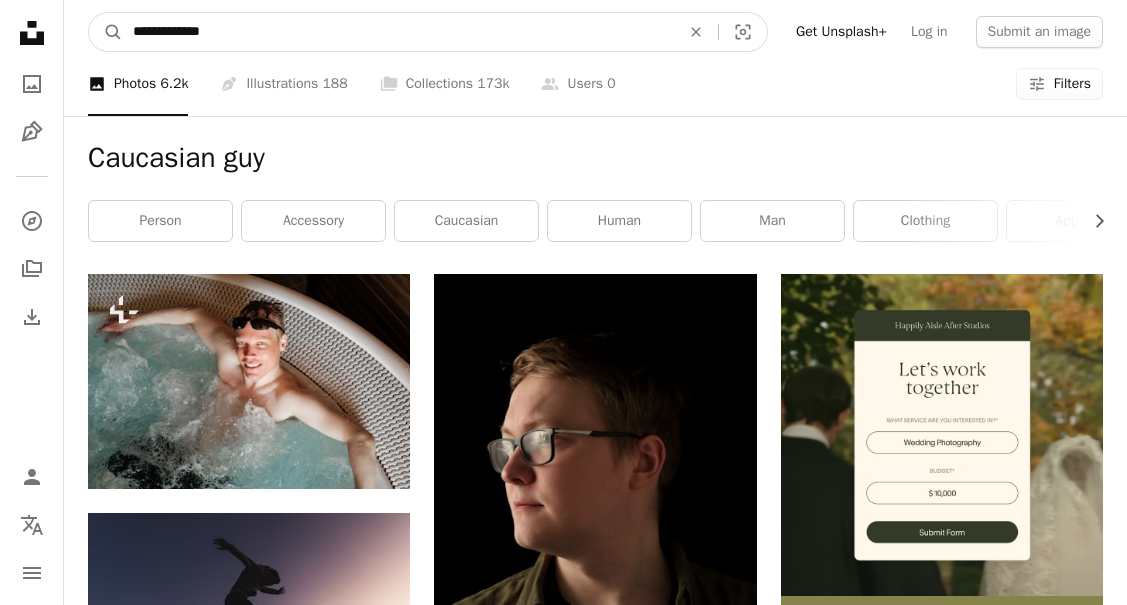 click on "An X shape" at bounding box center [696, 32] 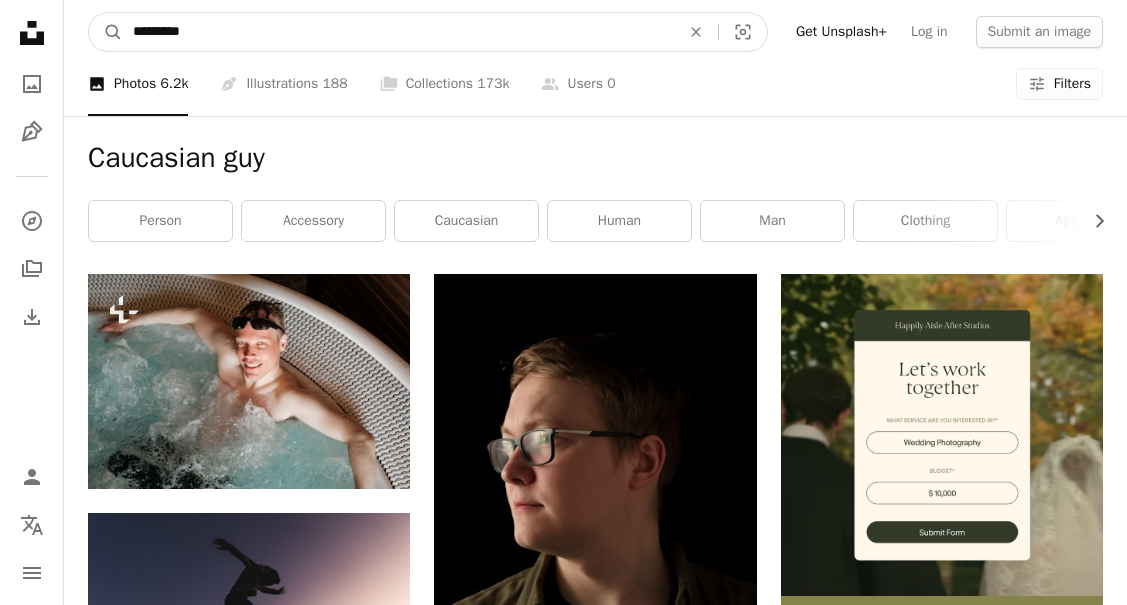 type on "*********" 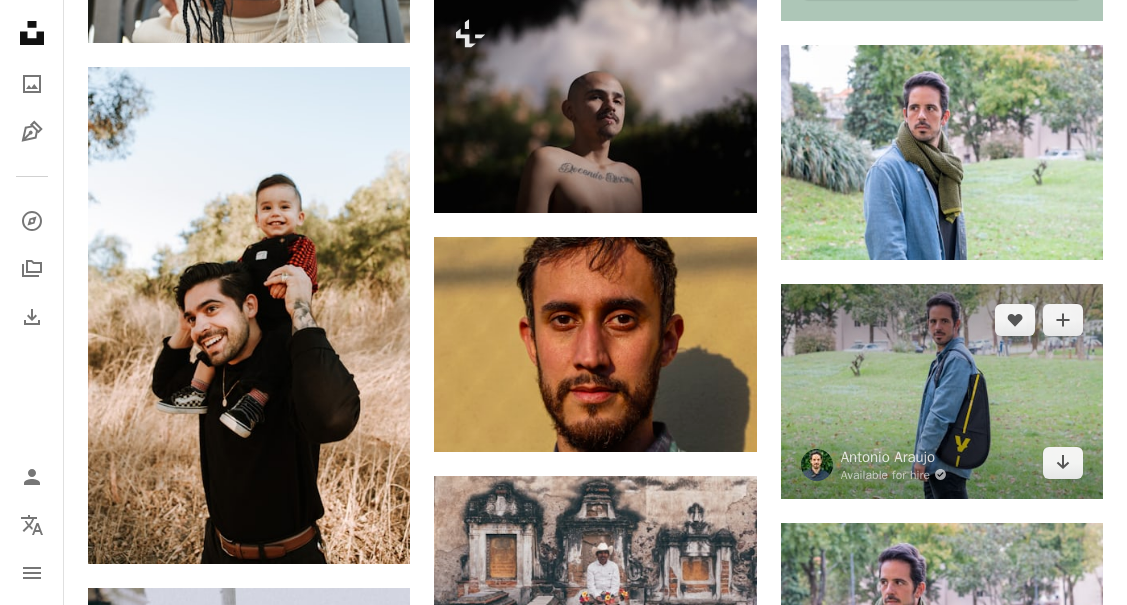scroll, scrollTop: 760, scrollLeft: 0, axis: vertical 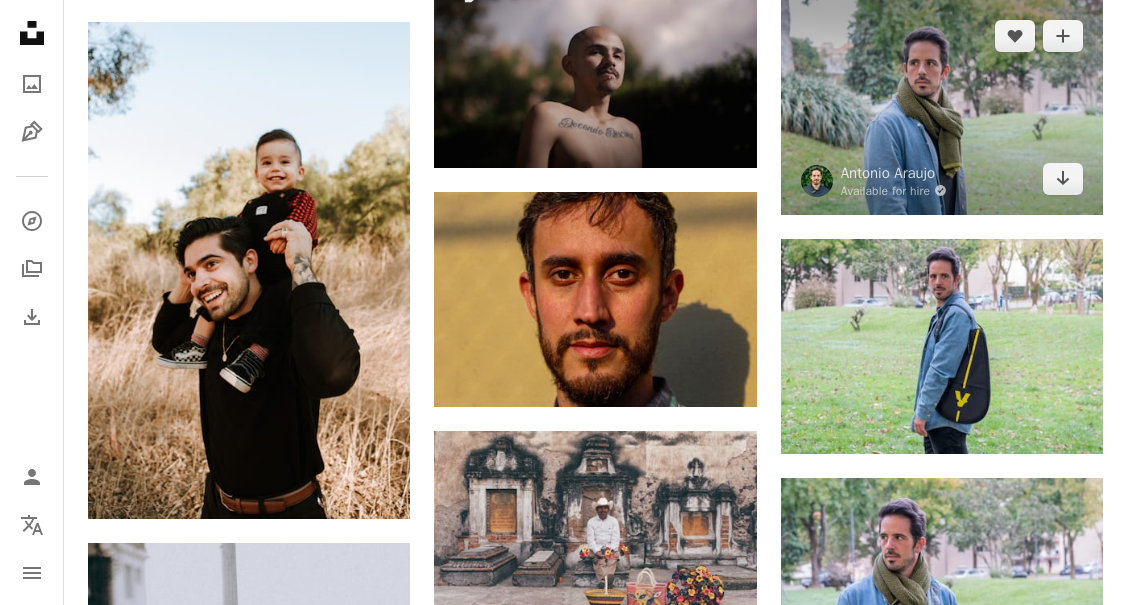 click at bounding box center [942, 107] 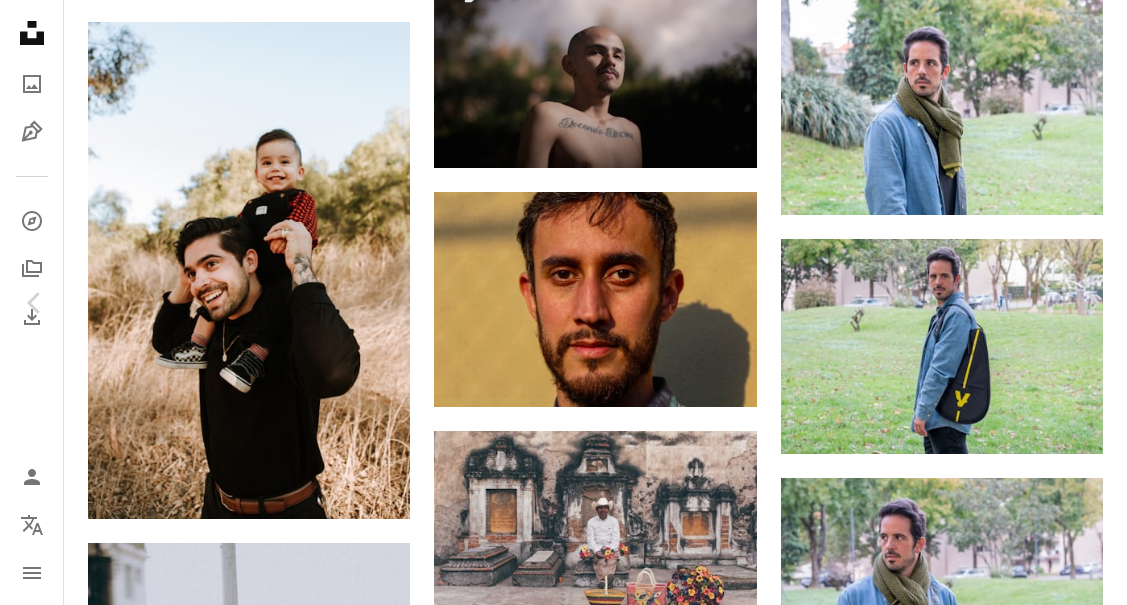 scroll, scrollTop: 2116, scrollLeft: 0, axis: vertical 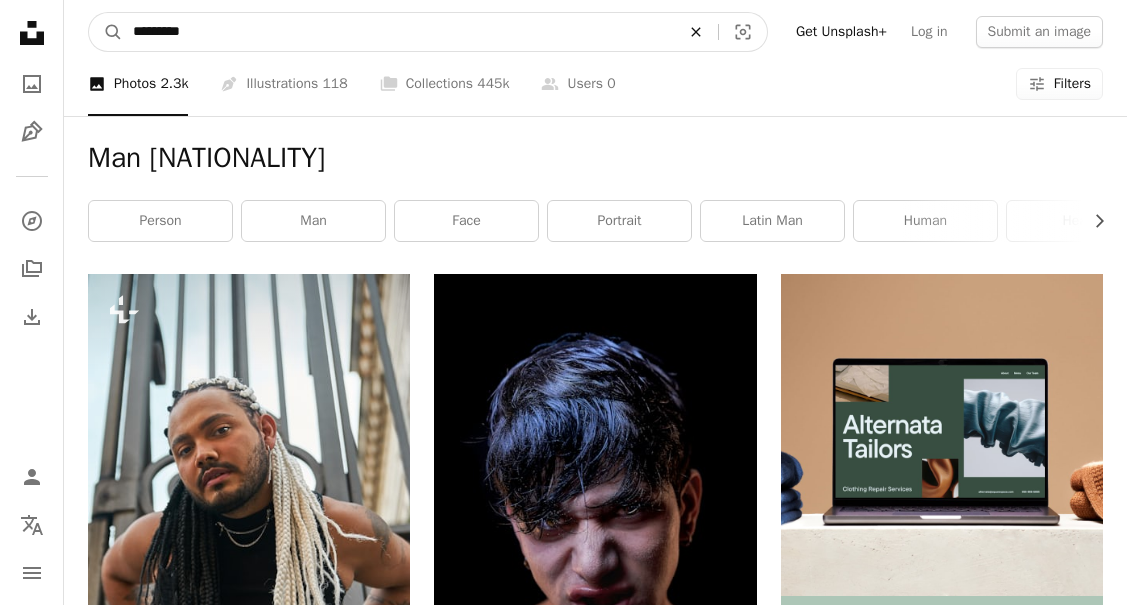 click 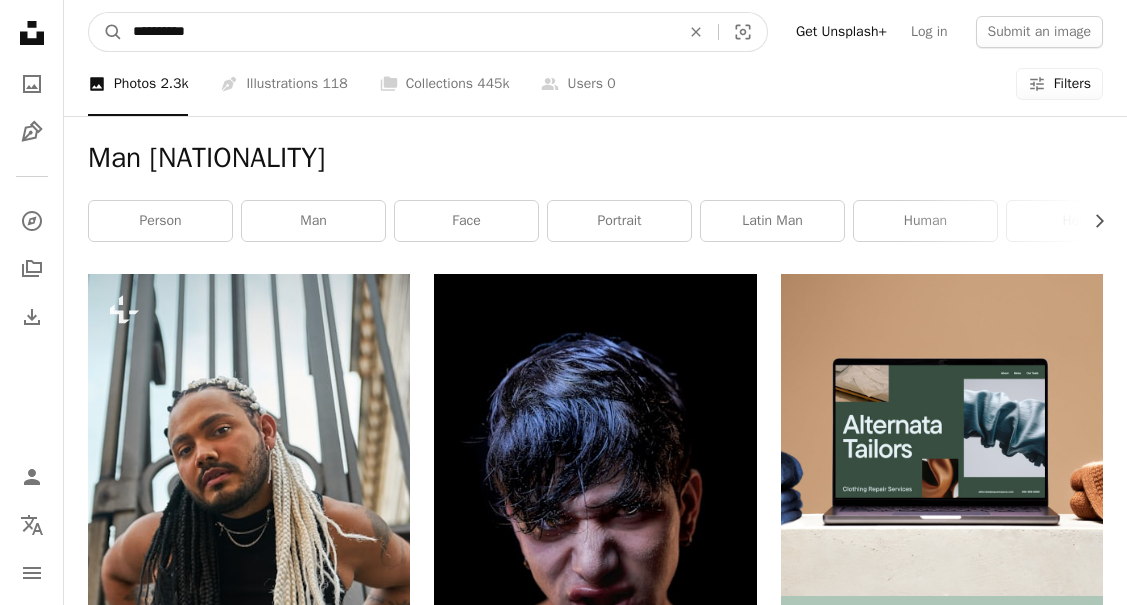 type on "*********" 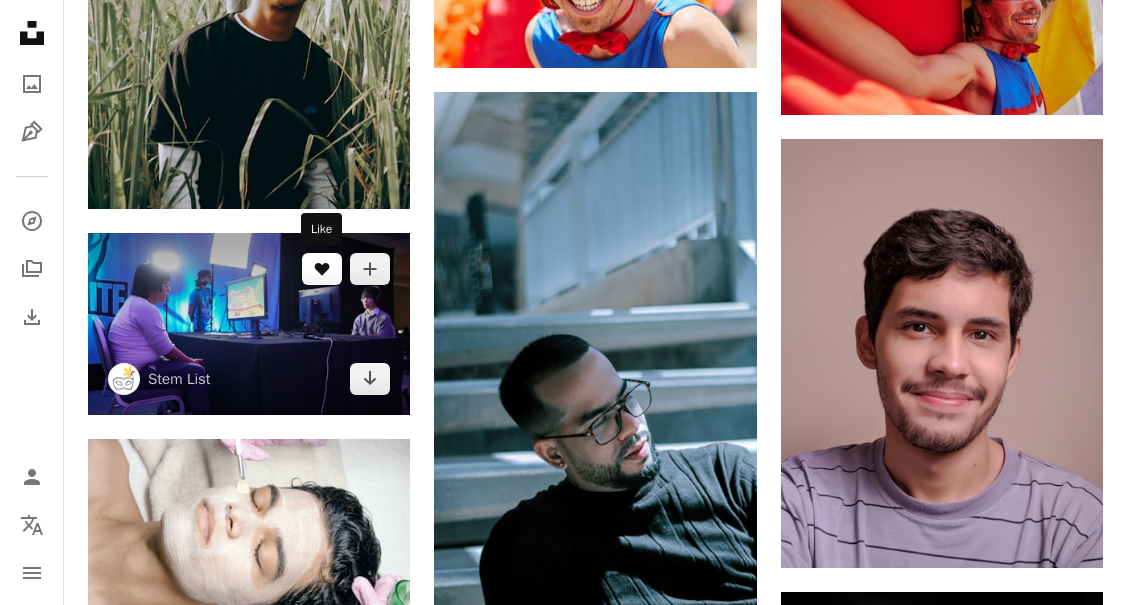 scroll, scrollTop: 1253, scrollLeft: 0, axis: vertical 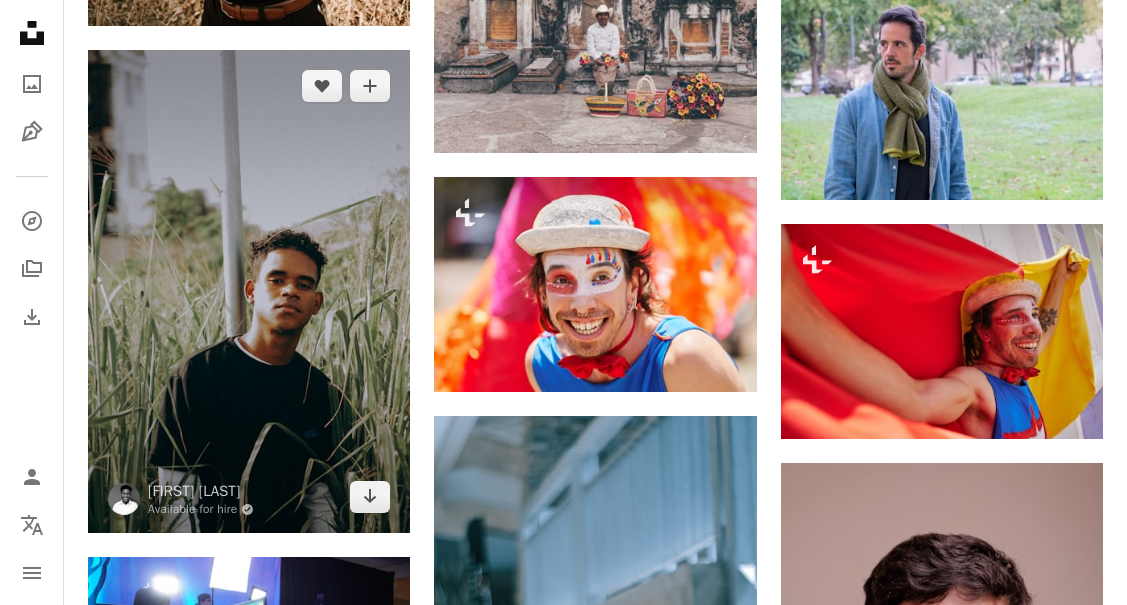 click at bounding box center (249, 291) 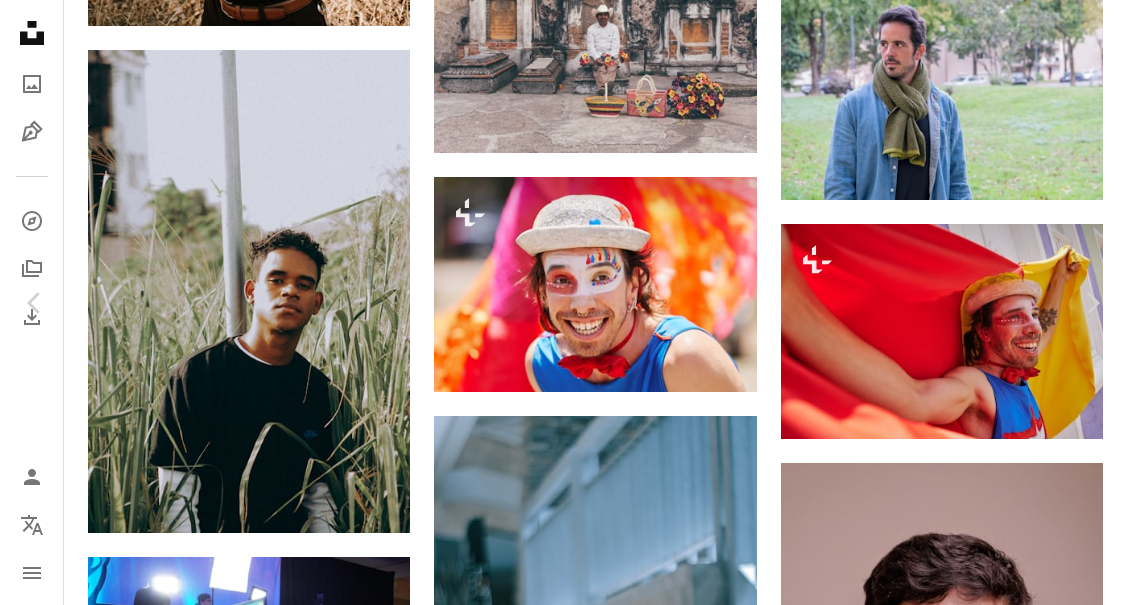 scroll, scrollTop: 4609, scrollLeft: 0, axis: vertical 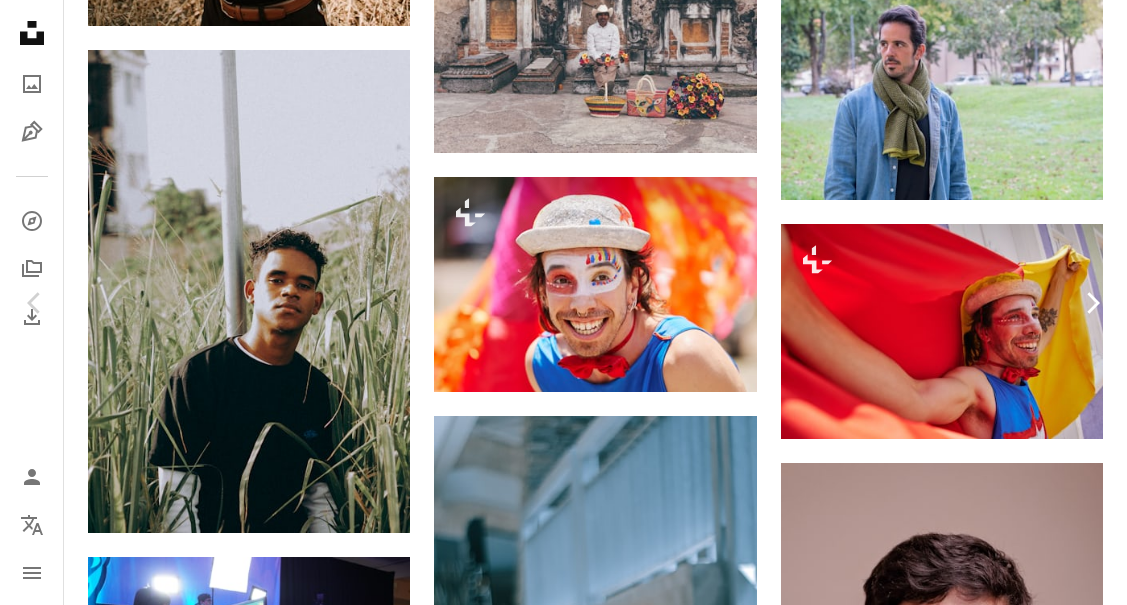 click on "Chevron right" at bounding box center [1092, 303] 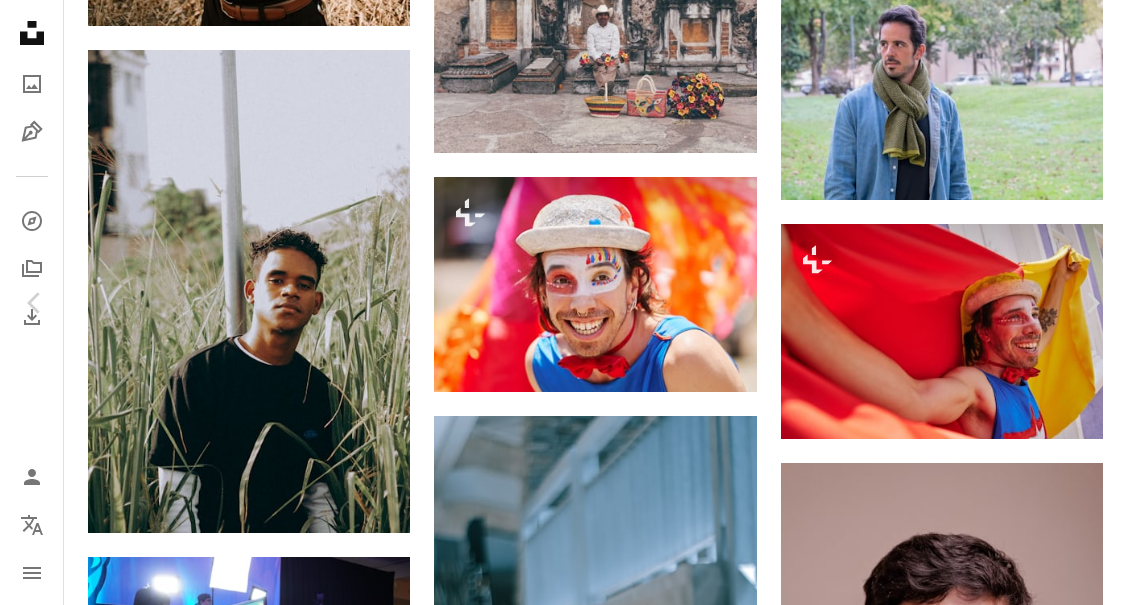 scroll, scrollTop: 0, scrollLeft: 0, axis: both 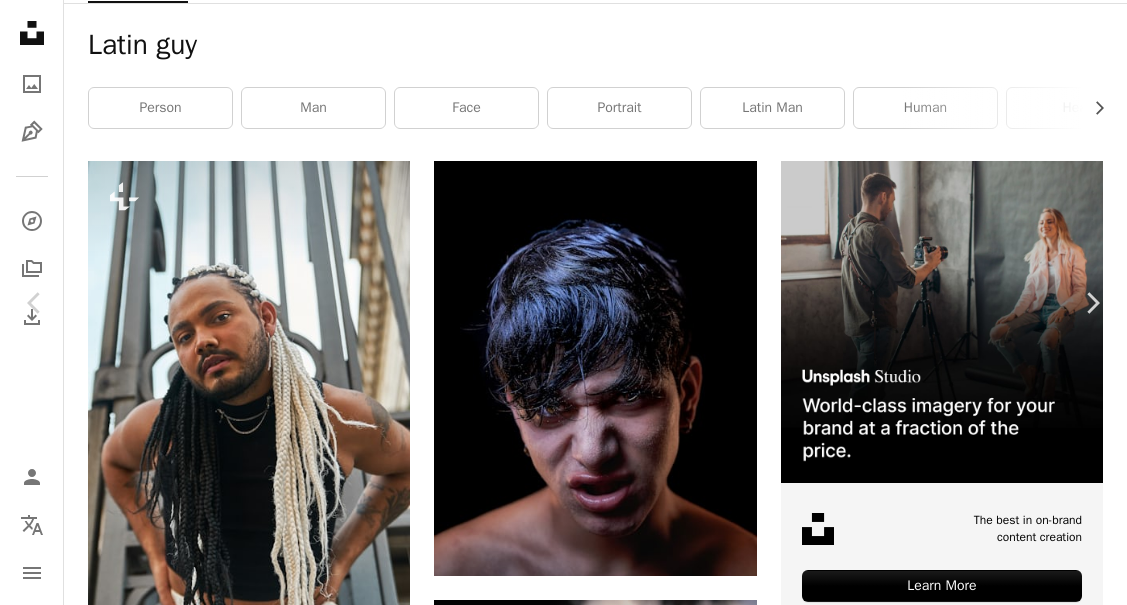click on "An X shape Chevron left Chevron right Natalia Blauth For Unsplash+ A heart A plus sign Edit image Plus sign for Unsplash+ A lock Purchase Zoom in A forward-right arrow Share More Actions Calendar outlined Published on November 25, 2023 Camera Canon, EOS R5 Safety Licensed under the Unsplash+ License man colorful celebration festival brazil rio de janeiro carnival sunny day brasil latin america costume latin salvador porto alegre recife pernambuco Creative Commons images From this series Chevron right Plus sign for Unsplash+ Plus sign for Unsplash+ Plus sign for Unsplash+ Plus sign for Unsplash+ Plus sign for Unsplash+ Plus sign for Unsplash+ Plus sign for Unsplash+ Plus sign for Unsplash+ Plus sign for Unsplash+ Plus sign for Unsplash+ Related images Plus sign for Unsplash+ A heart A plus sign Natalia Blauth For Unsplash+ A lock Purchase Plus sign for Unsplash+ A heart A plus sign Natalia Blauth For Unsplash+ A lock Purchase Plus sign for Unsplash+ A heart A plus sign Natalia Blauth For A lock" at bounding box center [563, 3995] 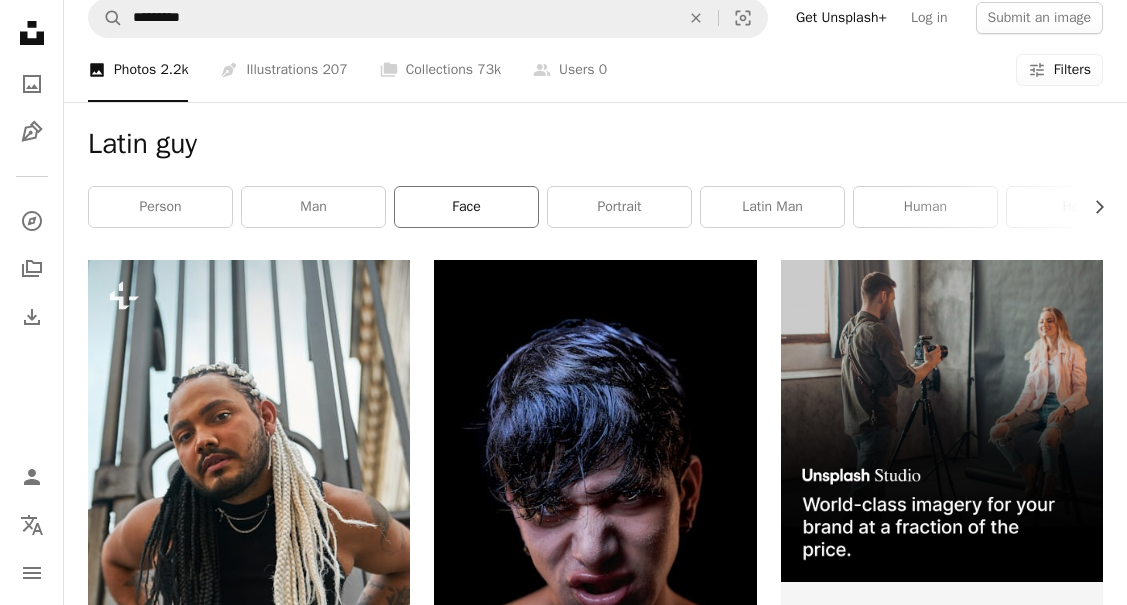 scroll, scrollTop: 0, scrollLeft: 0, axis: both 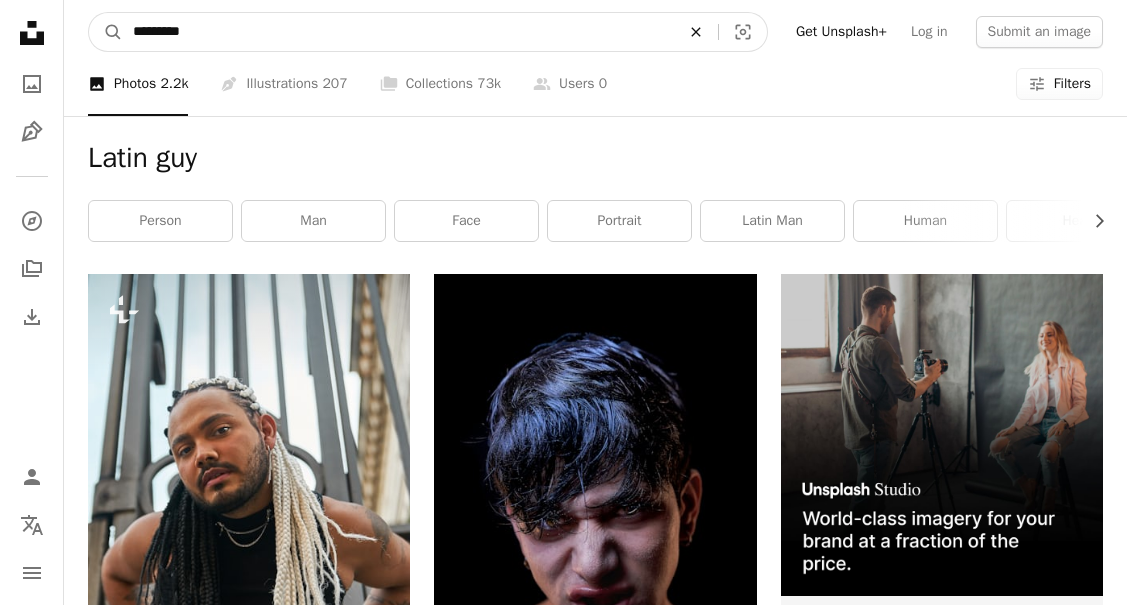 click on "An X shape" 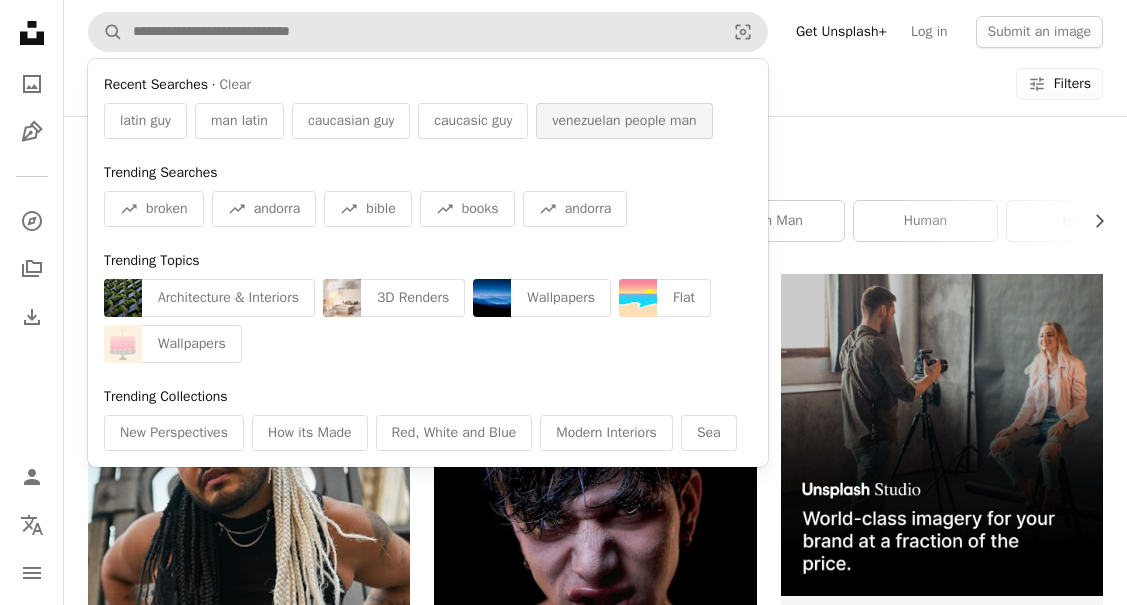 click on "venezuelan people man" at bounding box center (624, 121) 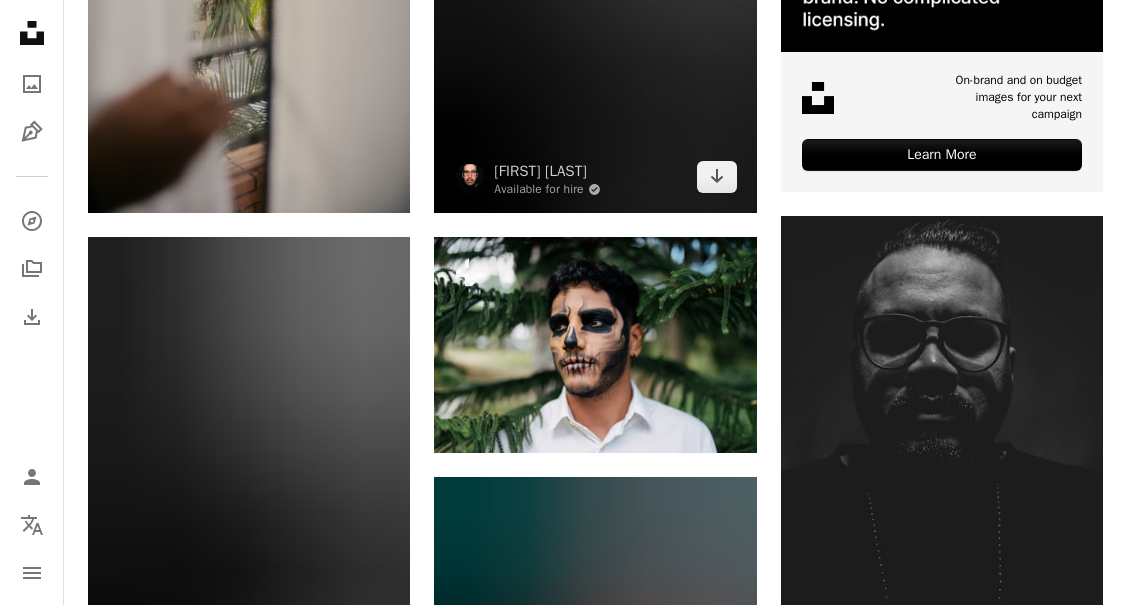 scroll, scrollTop: 548, scrollLeft: 0, axis: vertical 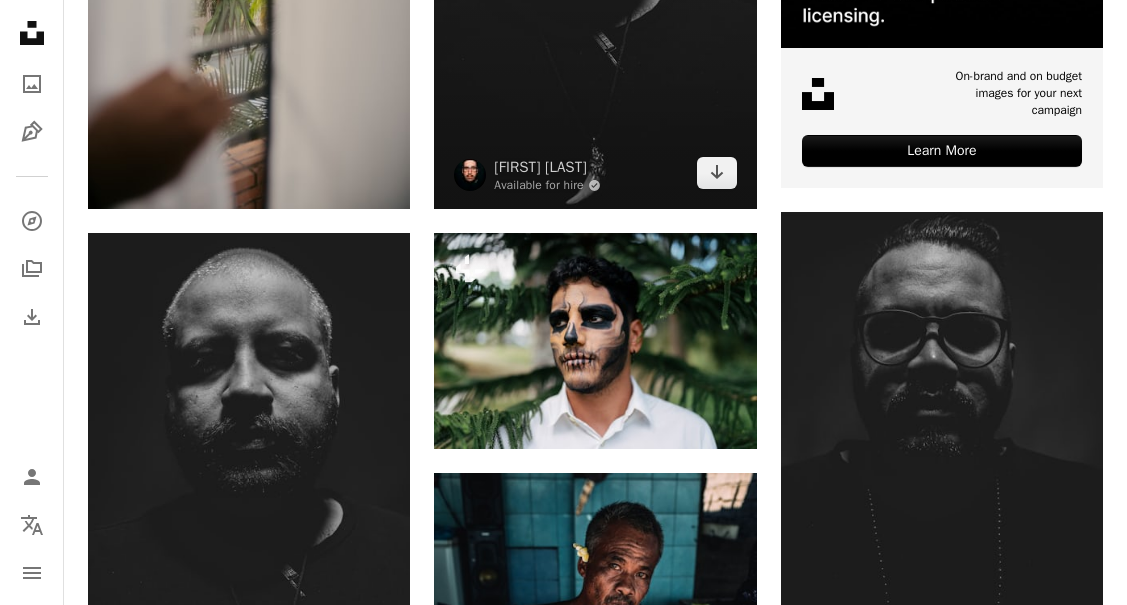 click at bounding box center [595, -33] 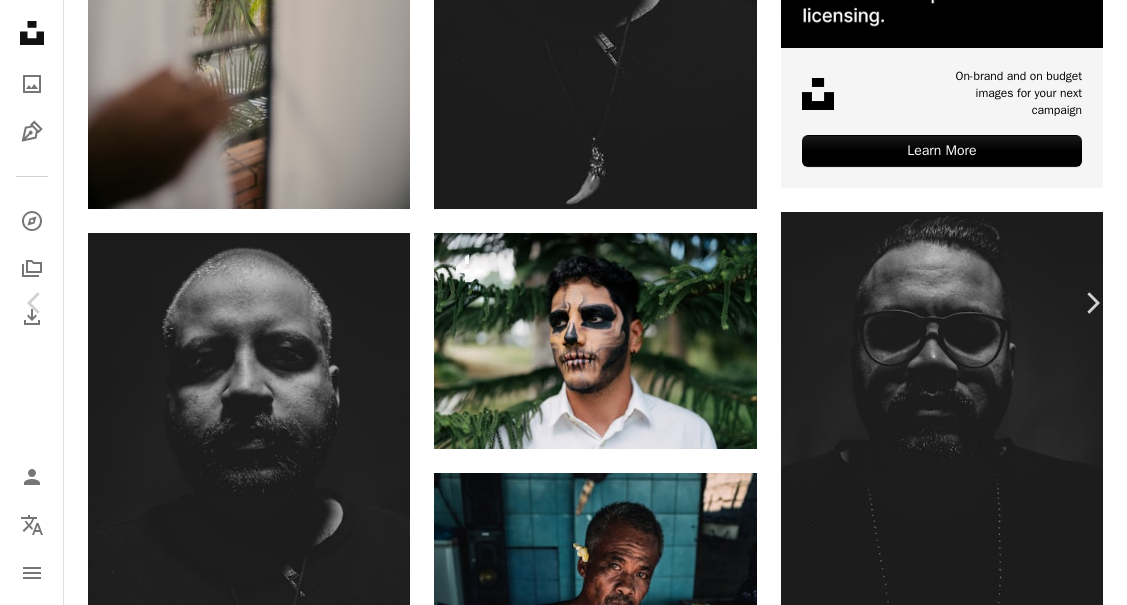 scroll, scrollTop: 8091, scrollLeft: 0, axis: vertical 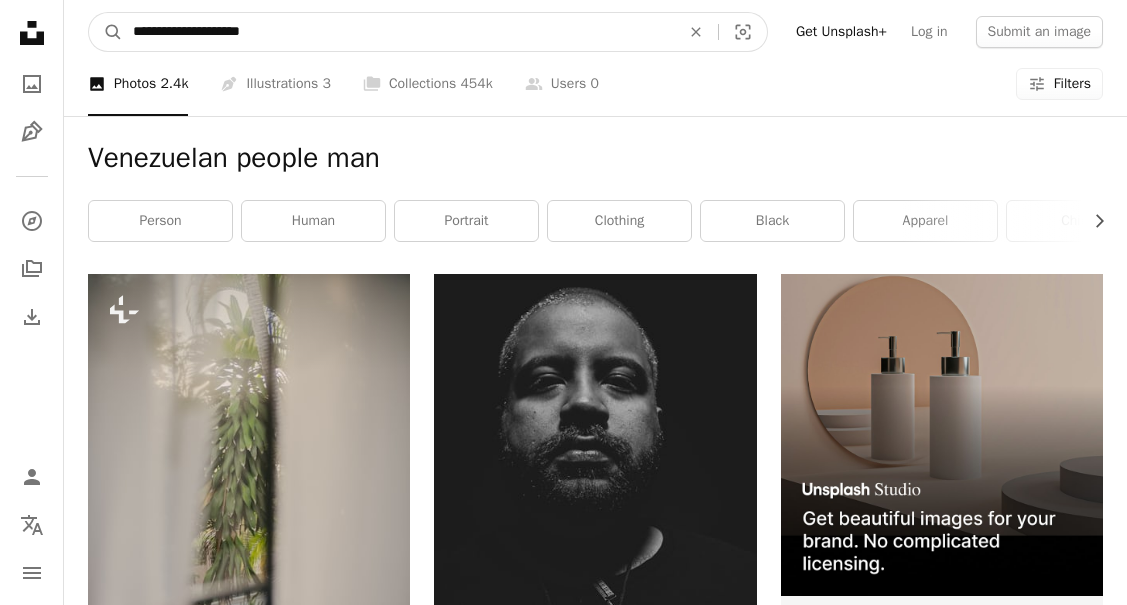 click on "**********" at bounding box center [398, 32] 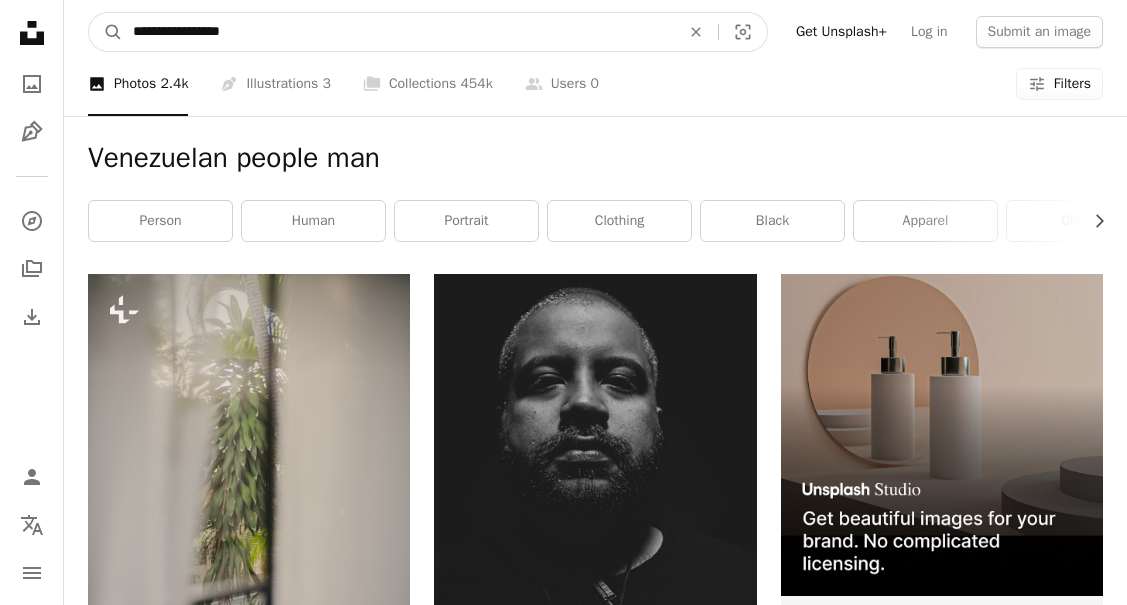 type on "**********" 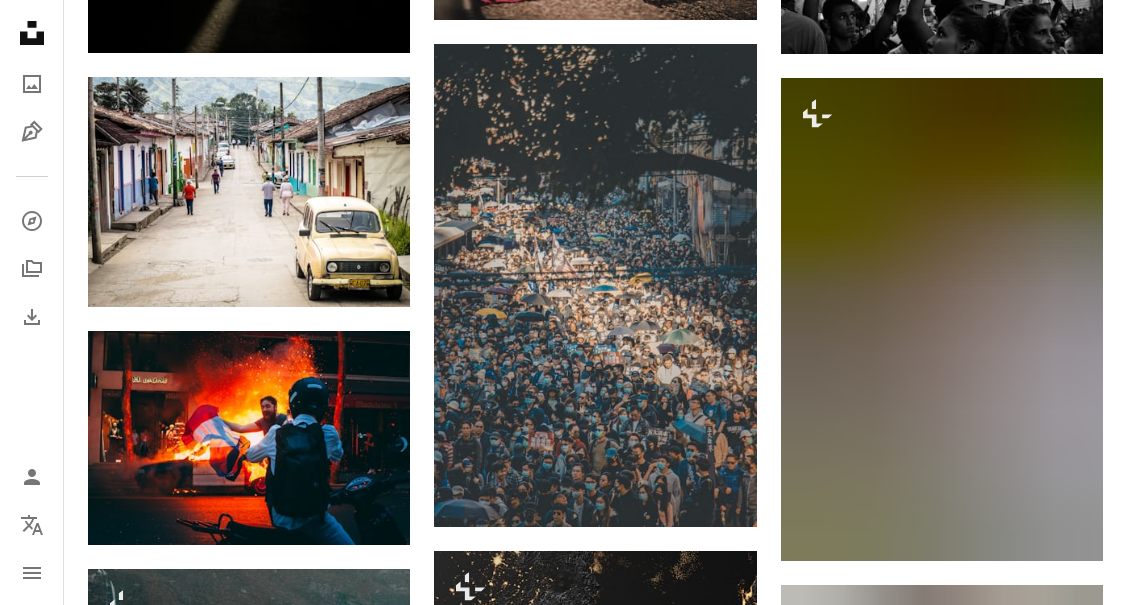 scroll, scrollTop: 5456, scrollLeft: 0, axis: vertical 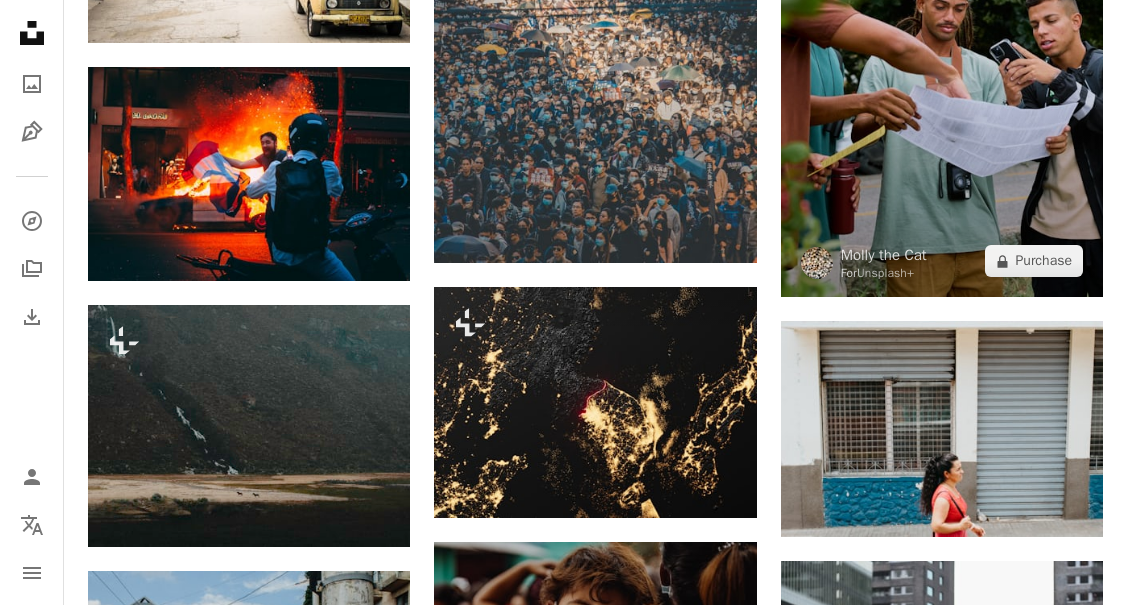 click at bounding box center [942, 56] 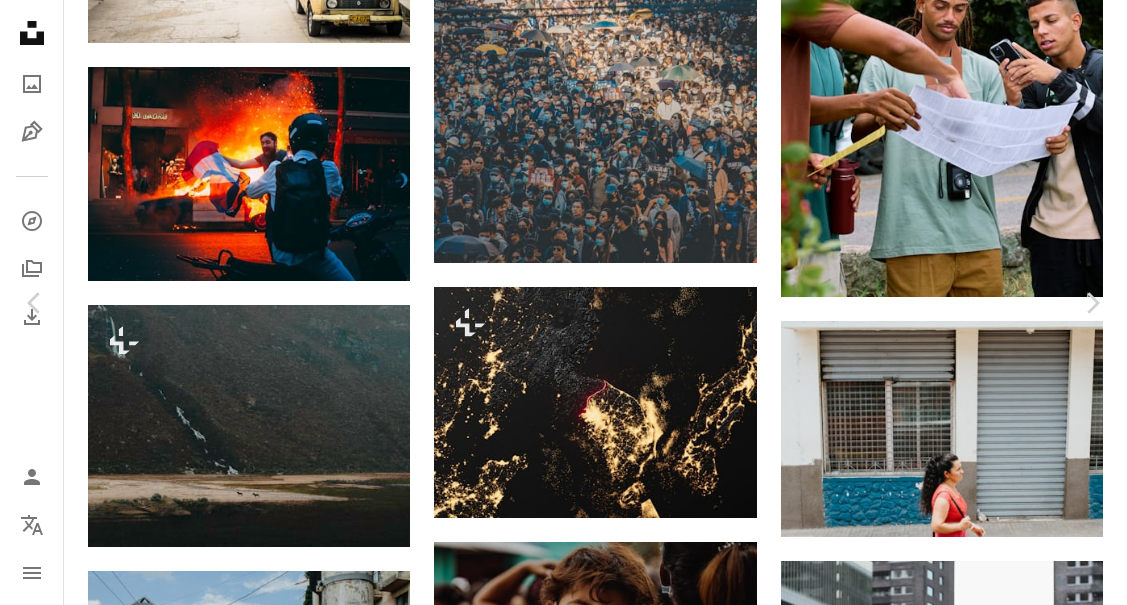 scroll, scrollTop: 8012, scrollLeft: 0, axis: vertical 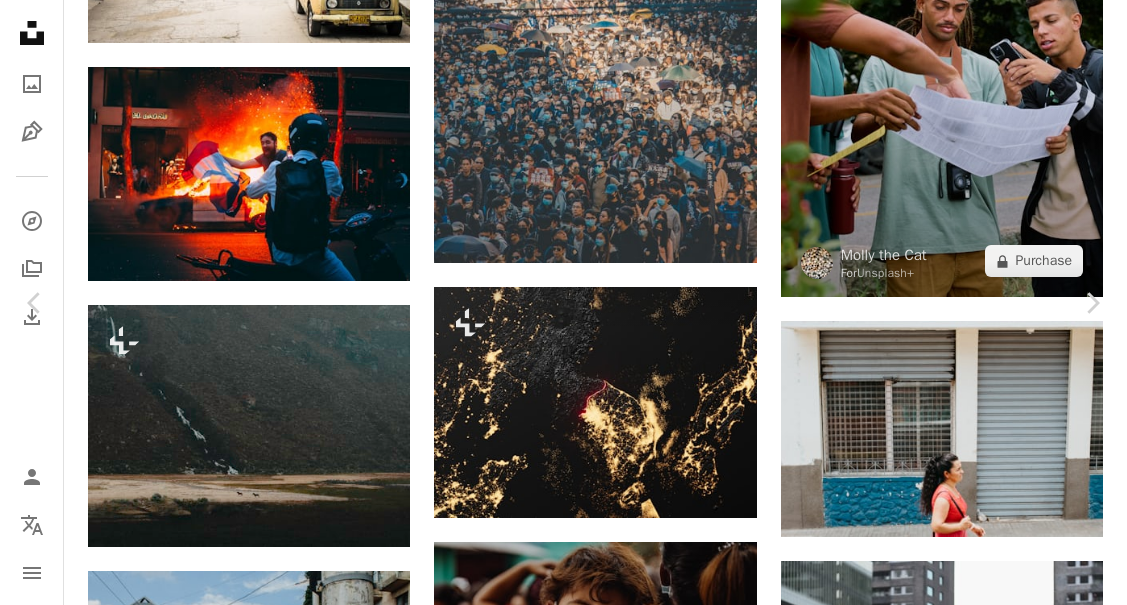 click on "An X shape Chevron left Chevron right [FIRST] [LAST] For Unsplash+ A heart A plus sign Edit image Plus sign for Unsplash+ A lock Purchase Zoom in A forward-right arrow Share More Actions Calendar outlined Published on May 30, 2024 Camera Canon, EOS R5 Safety Licensed under the Unsplash+ License travel urban group adventure cityscape friendship explore memories tour guide excitement exploration wanderlust tours guided tour excursions HD Wallpapers From this series Chevron right Plus sign for Unsplash+ Plus sign for Unsplash+ Plus sign for Unsplash+ Plus sign for Unsplash+ Plus sign for Unsplash+ Plus sign for Unsplash+ Plus sign for Unsplash+ Plus sign for Unsplash+ Plus sign for Unsplash+ Related images Plus sign for Unsplash+ A heart A plus sign [FIRST] [LAST] For Unsplash+ A lock Purchase Plus sign for Unsplash+ A heart A plus sign [FIRST] [LAST] For Unsplash+ A lock Purchase Plus sign for Unsplash+ A heart A plus sign [FIRST] [LAST] For Unsplash+ A lock Purchase A heart" at bounding box center [563, 6065] 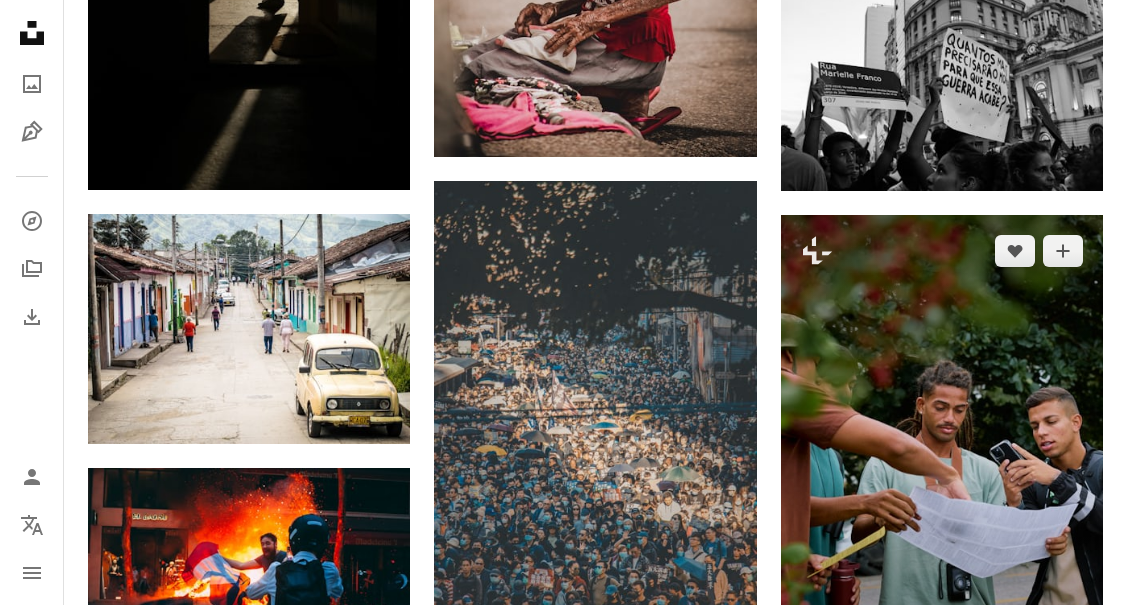 scroll, scrollTop: 5056, scrollLeft: 0, axis: vertical 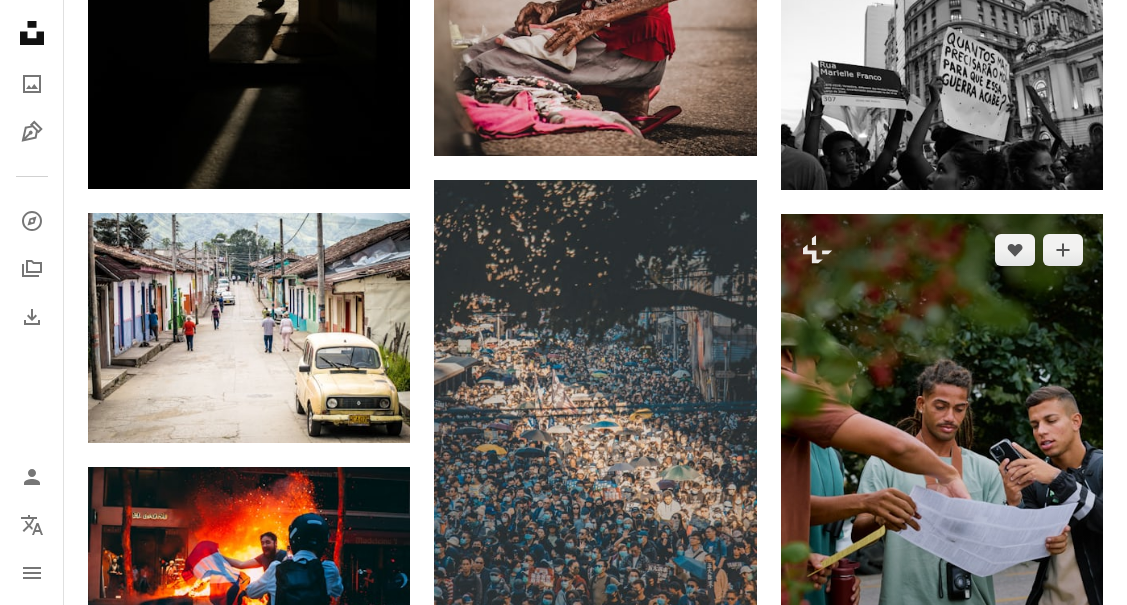 click at bounding box center (942, 456) 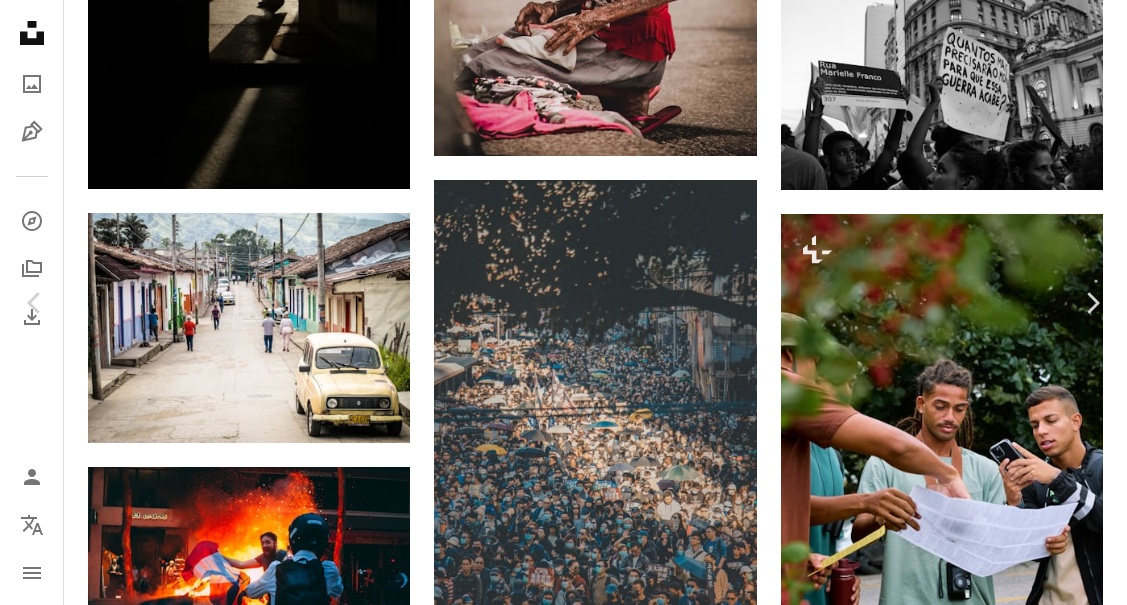 scroll, scrollTop: 11508, scrollLeft: 0, axis: vertical 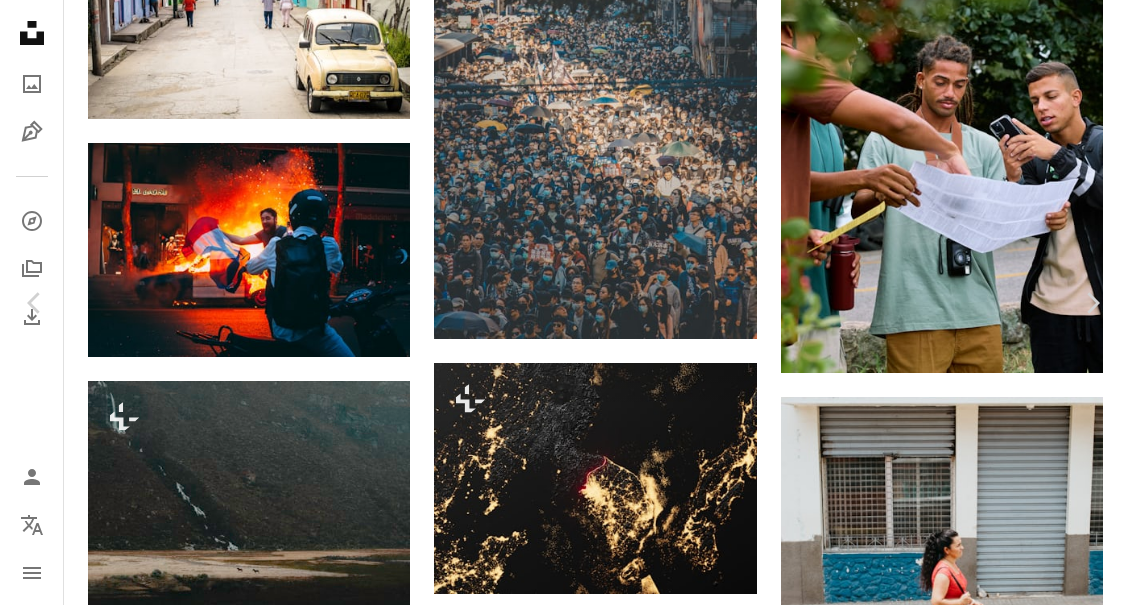 click on "An X shape Chevron left Chevron right Molly the Cat For Unsplash+ A heart A plus sign Edit image Plus sign for Unsplash+ A lock Purchase Zoom in Featured in Photos A forward-right arrow Share More Actions Calendar outlined Published on June 12, 2024 Camera Canon, EOS R5 Safety Licensed under the Unsplash+ License travel map hiking group adventure journey outdoors traveling guide discovery destination tour guide exploration wanderlust tours excursions guided tours natural wonder HD Wallpapers From this series Chevron right Plus sign for Unsplash+ Plus sign for Unsplash+ Plus sign for Unsplash+ Plus sign for Unsplash+ Plus sign for Unsplash+ Plus sign for Unsplash+ Plus sign for Unsplash+ Plus sign for Unsplash+ Plus sign for Unsplash+ Plus sign for Unsplash+ Related images Plus sign for Unsplash+ A heart A plus sign Molly the Cat For Unsplash+ A lock Purchase Plus sign for Unsplash+ A heart A plus sign Molly the Cat For Unsplash+ A lock Purchase Plus sign for Unsplash+ A heart A plus sign For" at bounding box center [563, 6141] 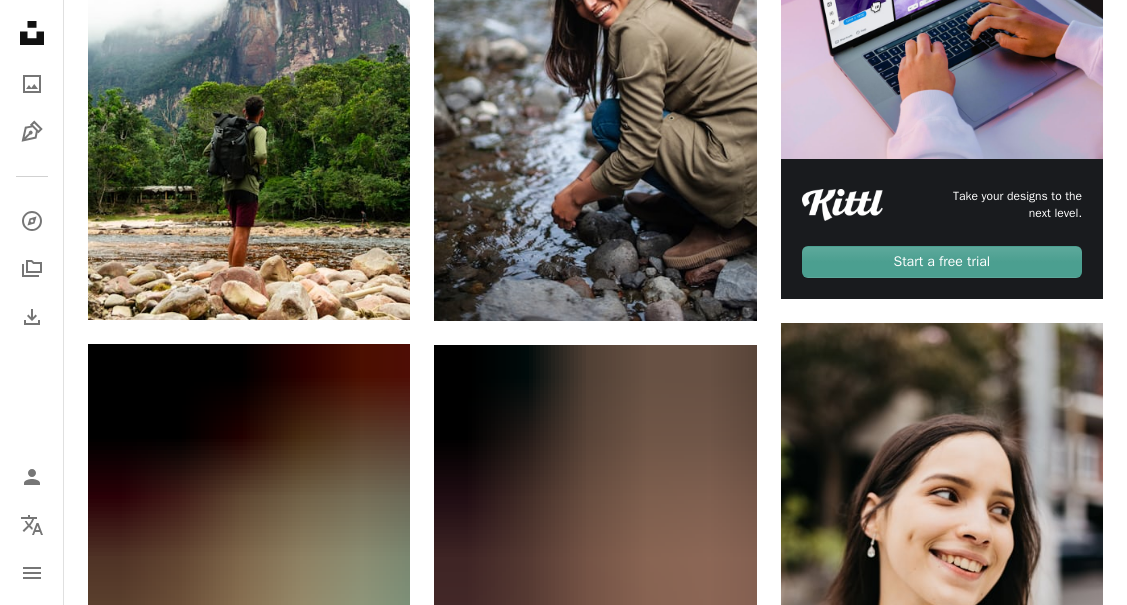 scroll, scrollTop: 0, scrollLeft: 0, axis: both 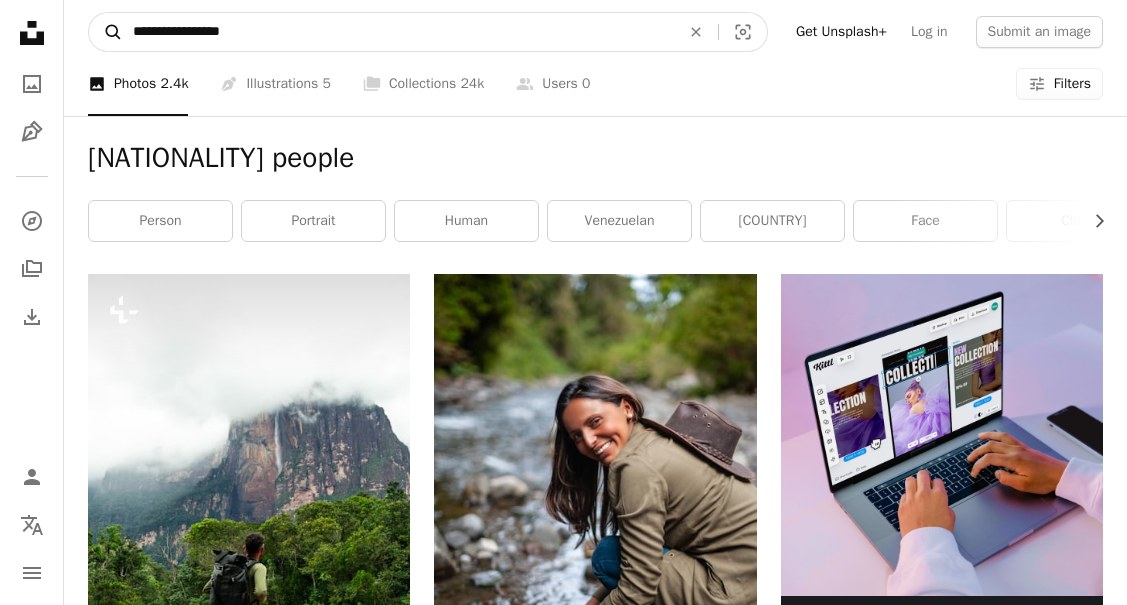 drag, startPoint x: 211, startPoint y: 33, endPoint x: 97, endPoint y: 41, distance: 114.28036 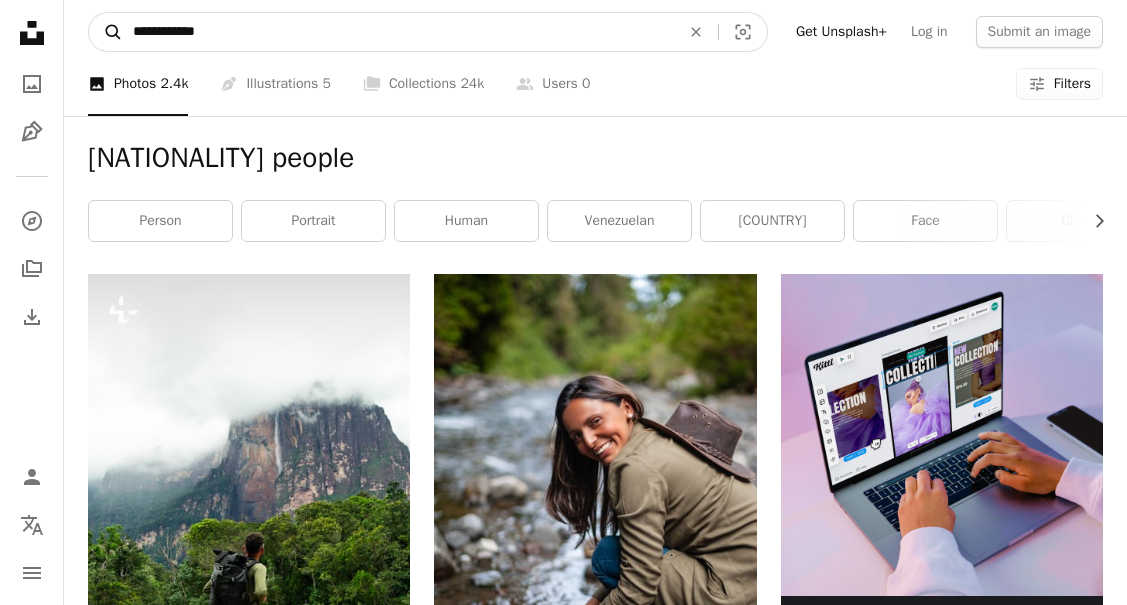 type on "**********" 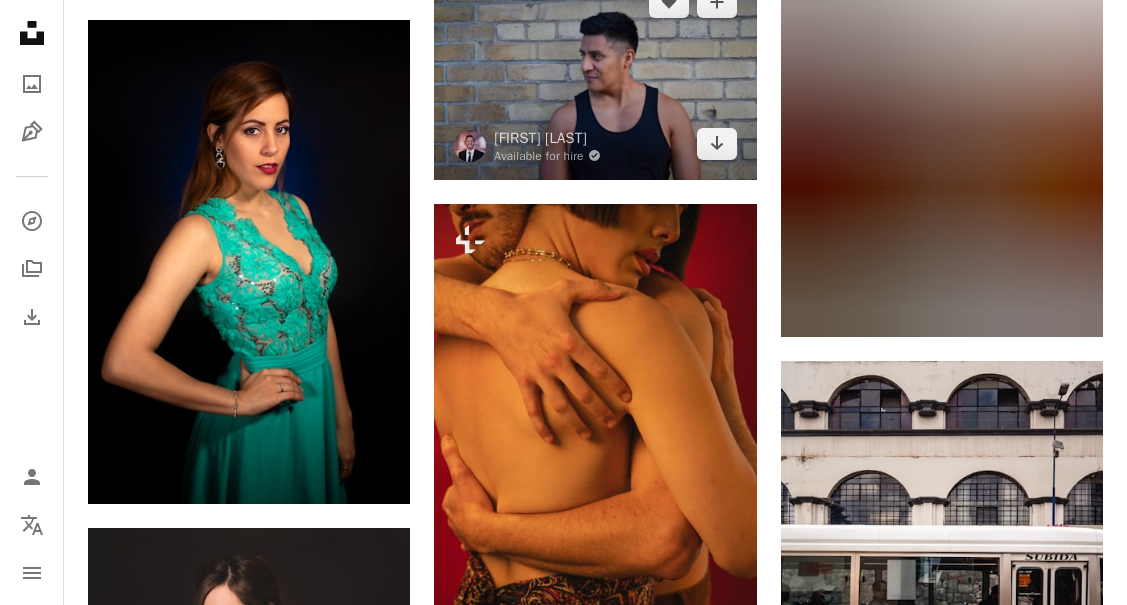 scroll, scrollTop: 2700, scrollLeft: 0, axis: vertical 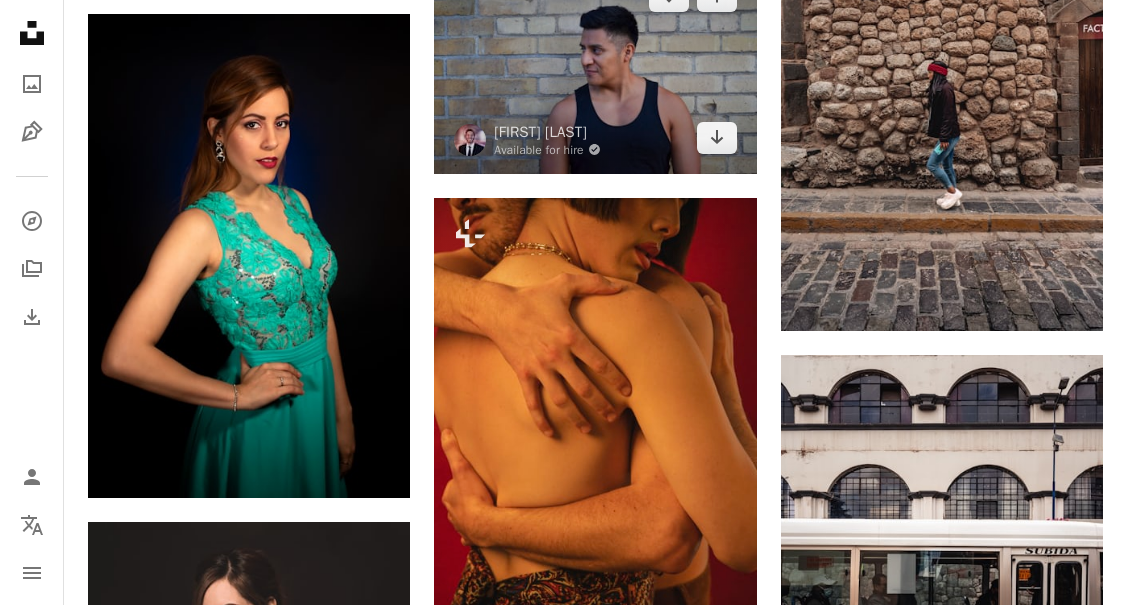 click at bounding box center (595, 67) 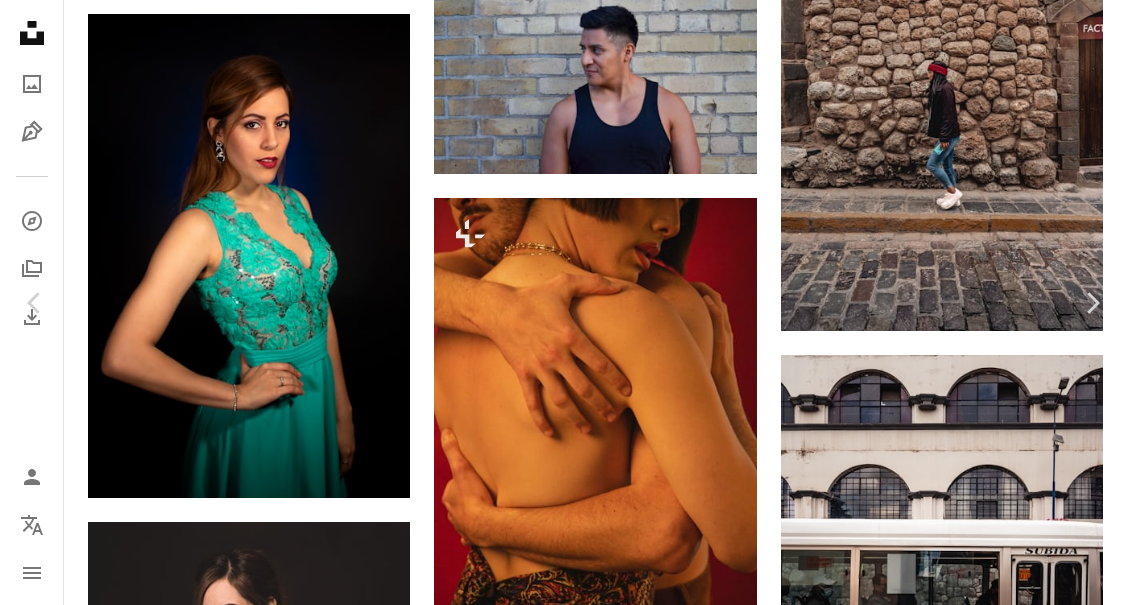 scroll, scrollTop: 2668, scrollLeft: 0, axis: vertical 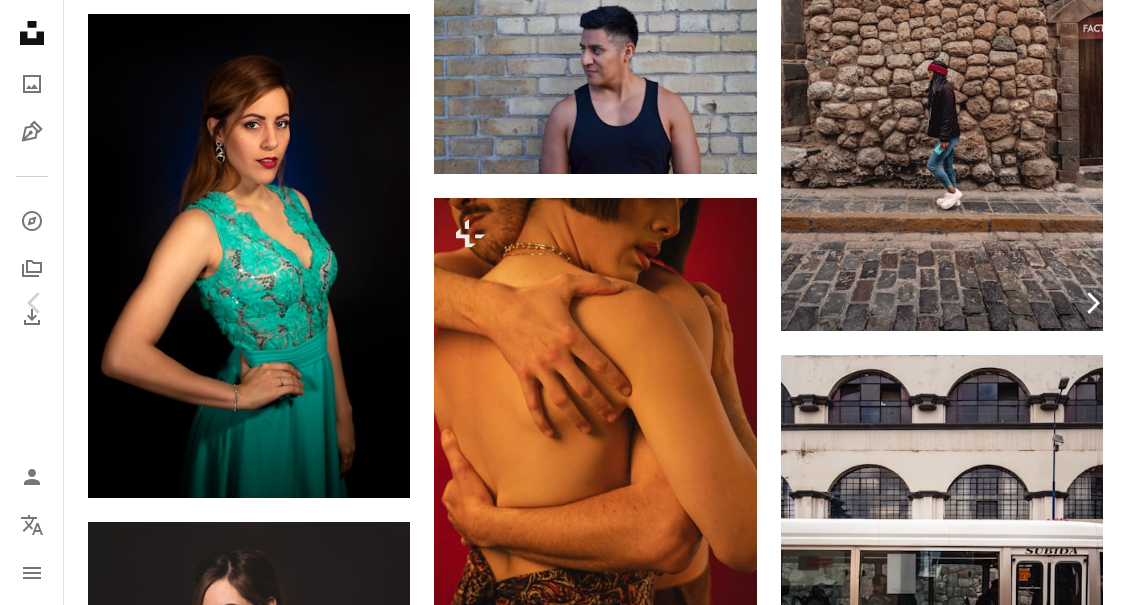 click on "Chevron right" at bounding box center [1092, 303] 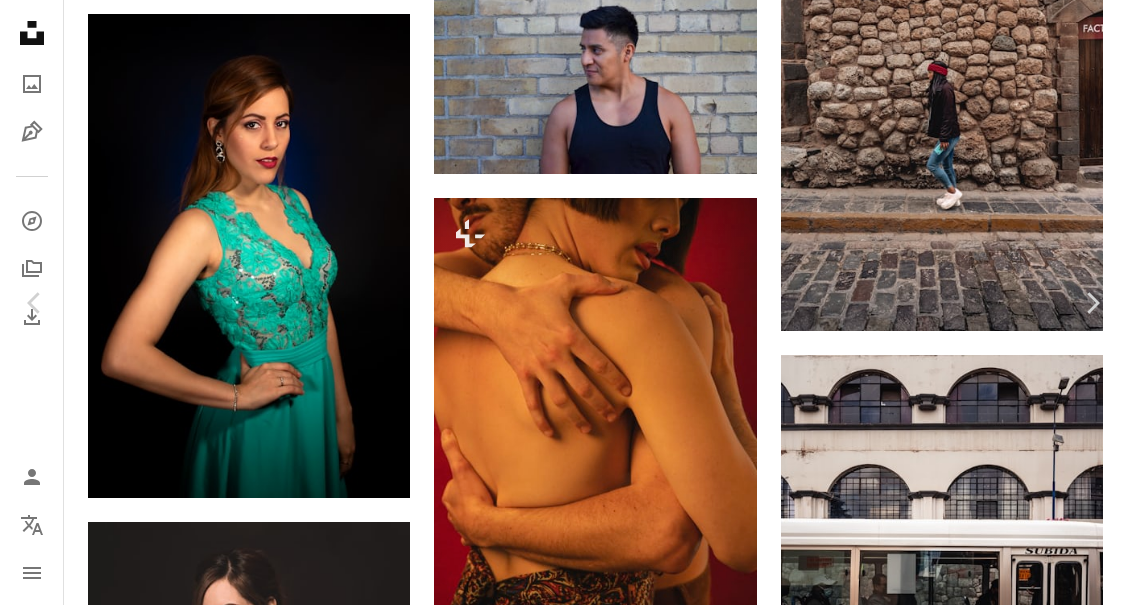 scroll, scrollTop: 0, scrollLeft: 0, axis: both 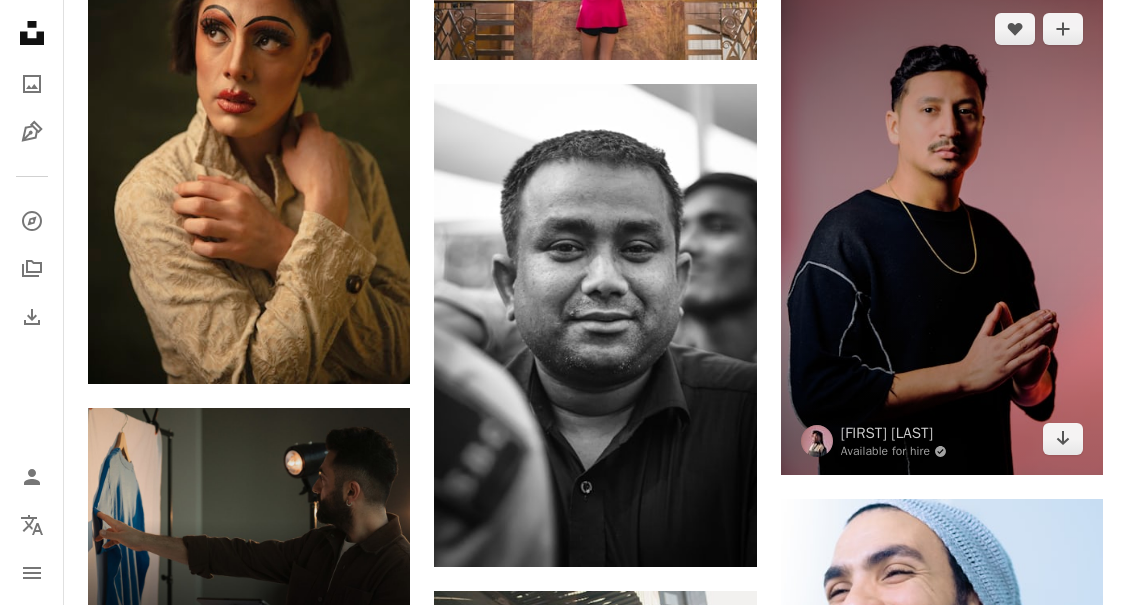 click at bounding box center (942, 234) 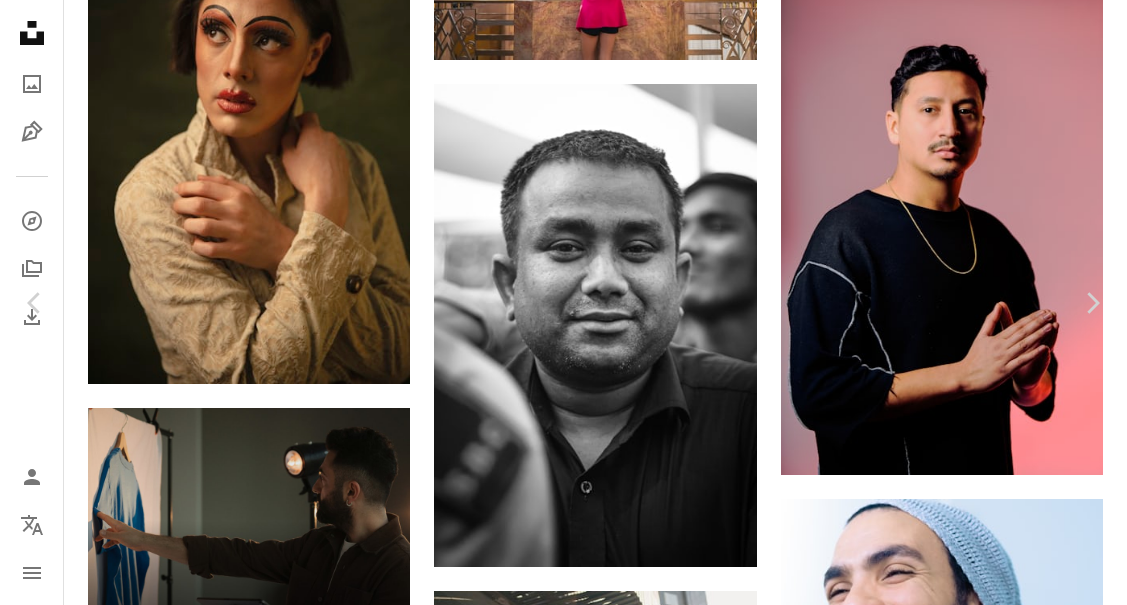 scroll, scrollTop: 1724, scrollLeft: 0, axis: vertical 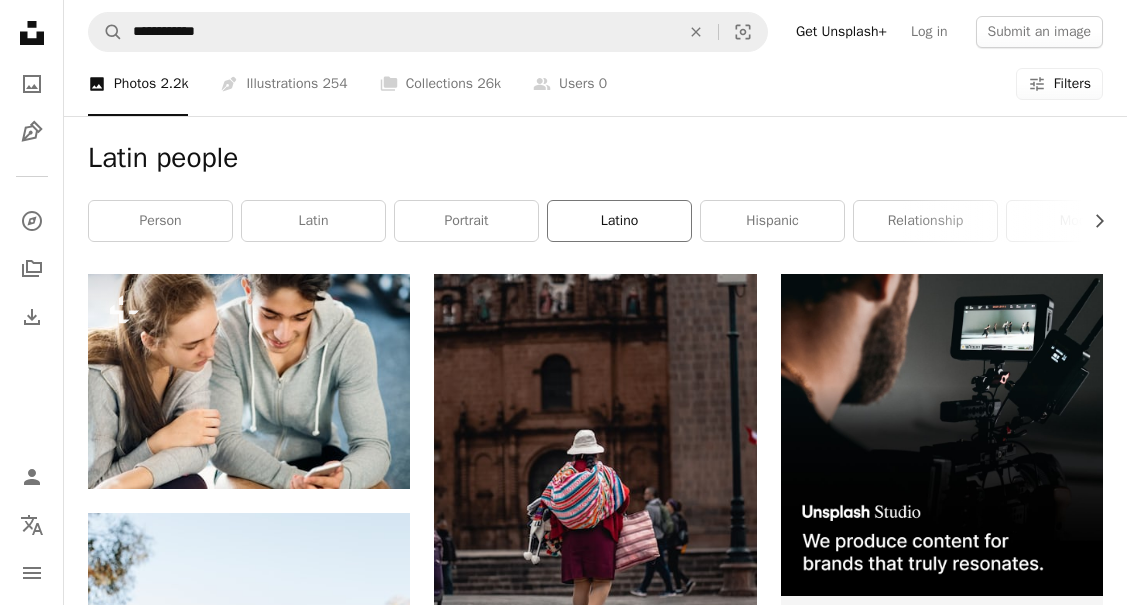 click on "latino" at bounding box center [619, 221] 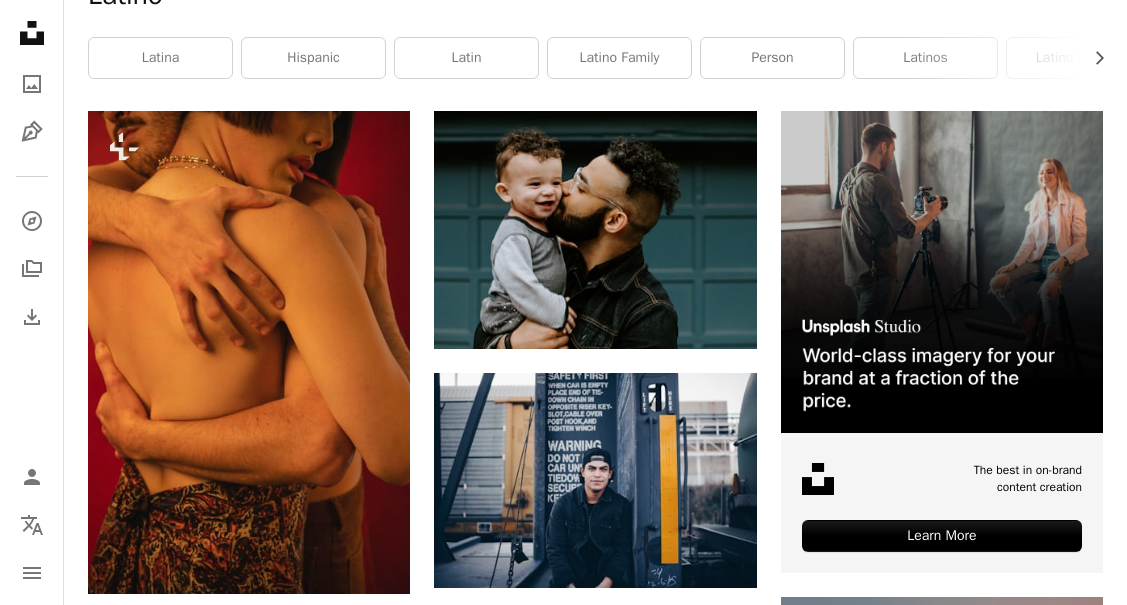 scroll, scrollTop: 348, scrollLeft: 0, axis: vertical 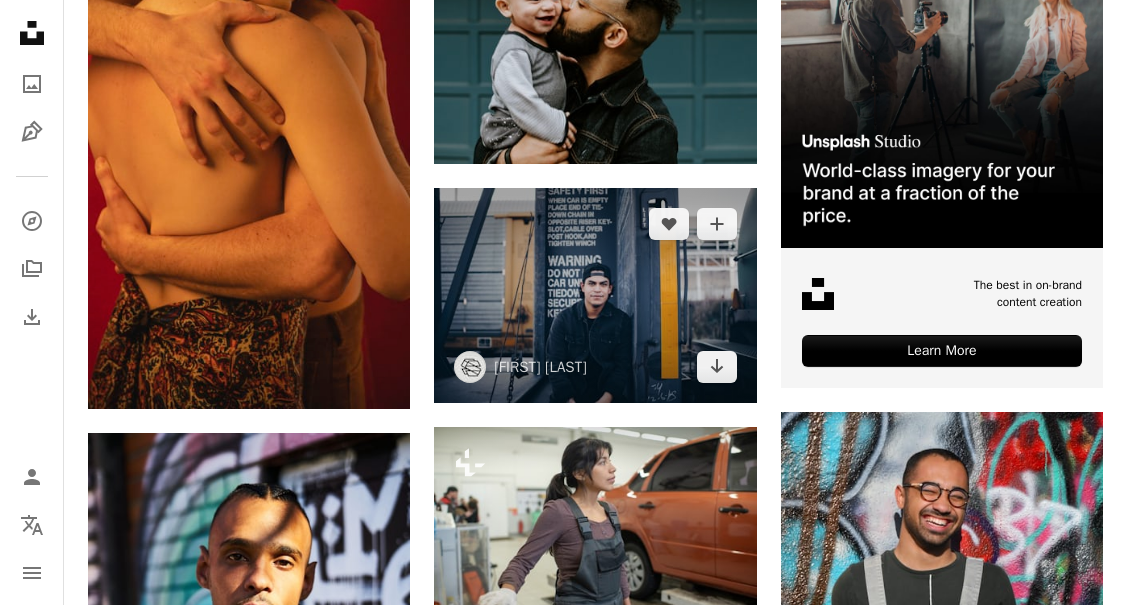 click at bounding box center [595, 295] 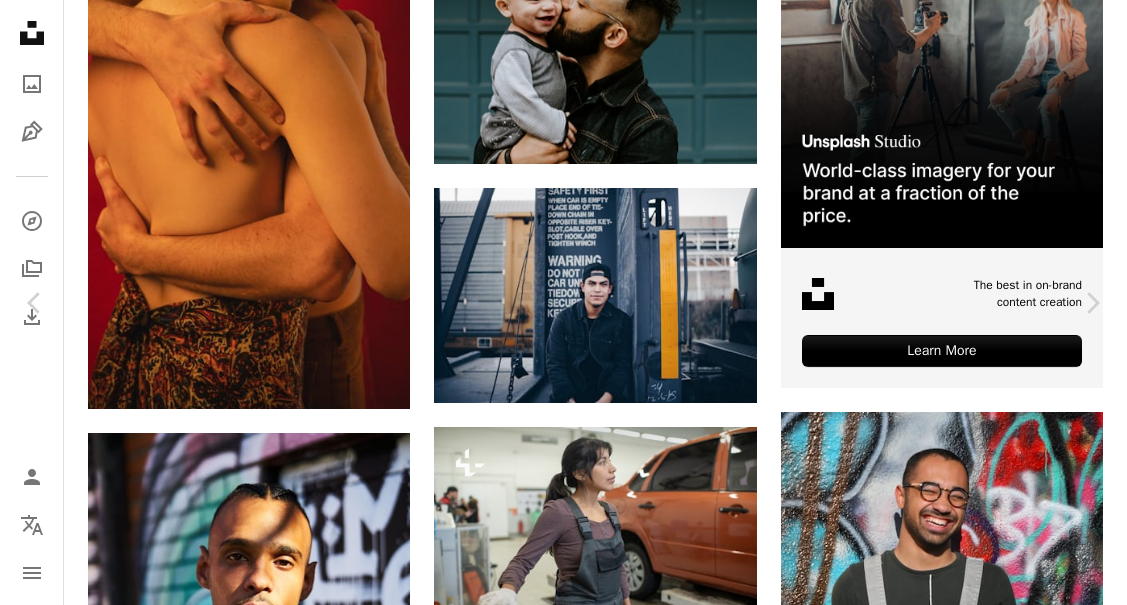 scroll, scrollTop: 4436, scrollLeft: 0, axis: vertical 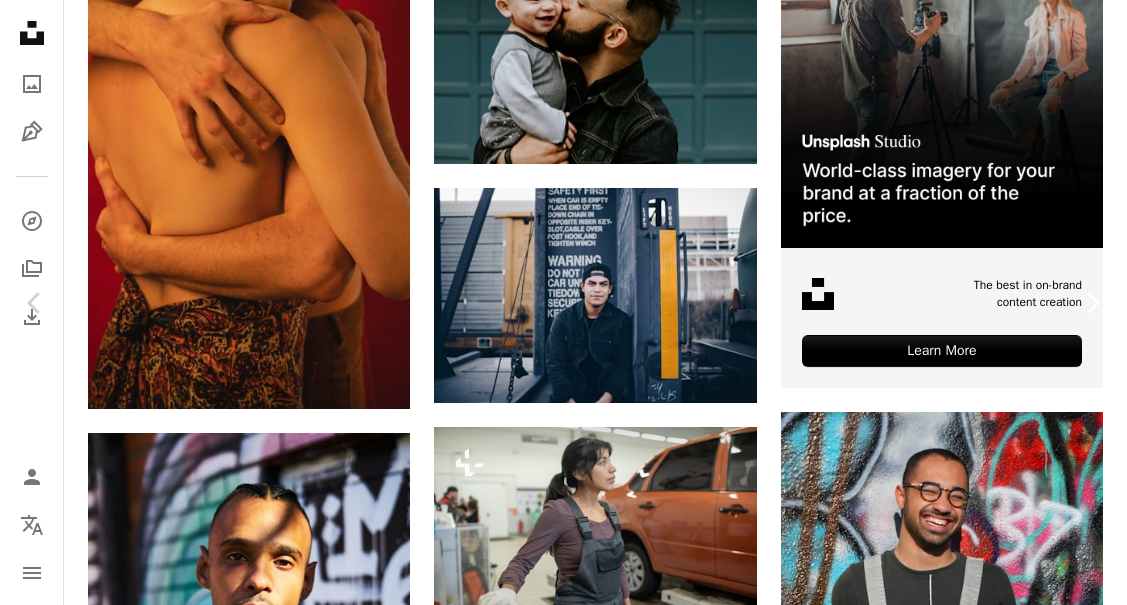 click on "Chevron right" at bounding box center (1092, 303) 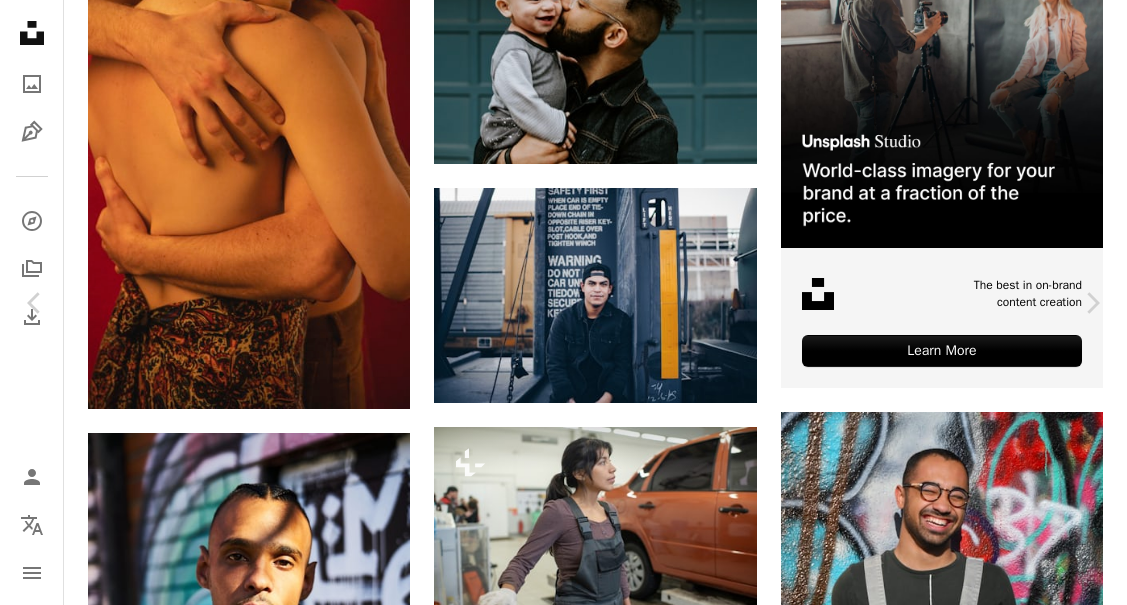 click on "A man wearing sunglasses and a denim shirt photo – Free Image on Unsplash" at bounding box center (563, 6469) 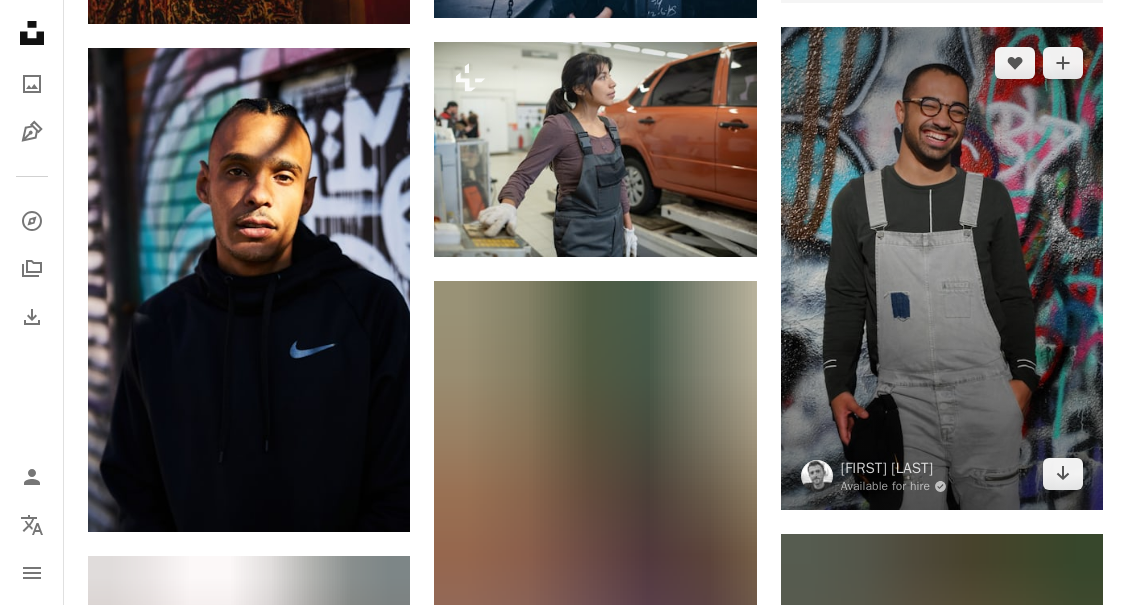 scroll, scrollTop: 732, scrollLeft: 0, axis: vertical 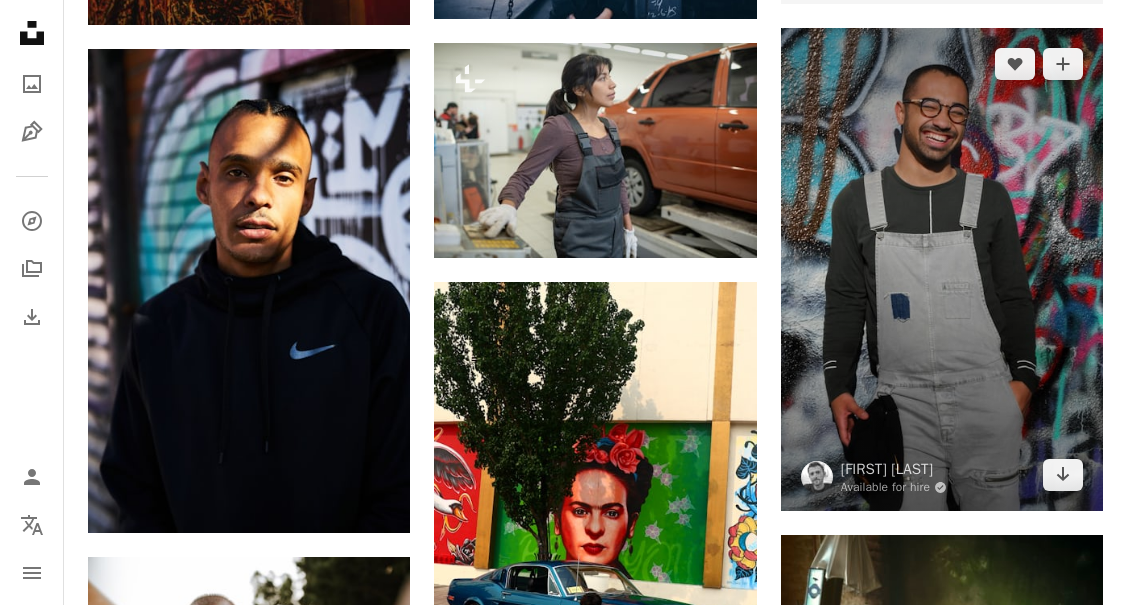 click at bounding box center (942, 270) 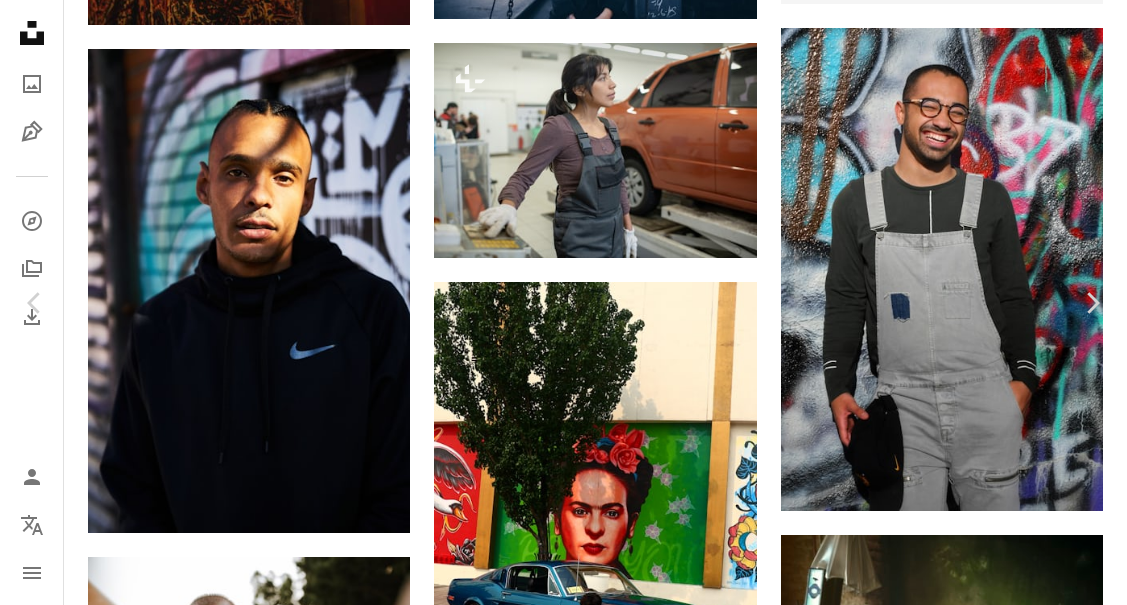 scroll, scrollTop: 2940, scrollLeft: 0, axis: vertical 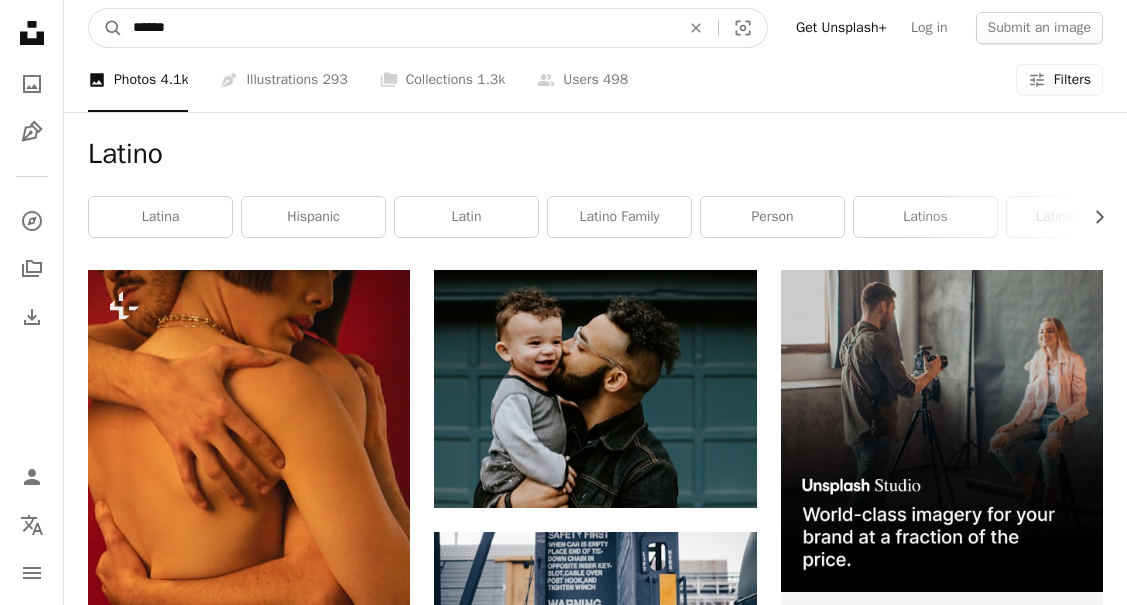 drag, startPoint x: 186, startPoint y: 29, endPoint x: 55, endPoint y: 46, distance: 132.09845 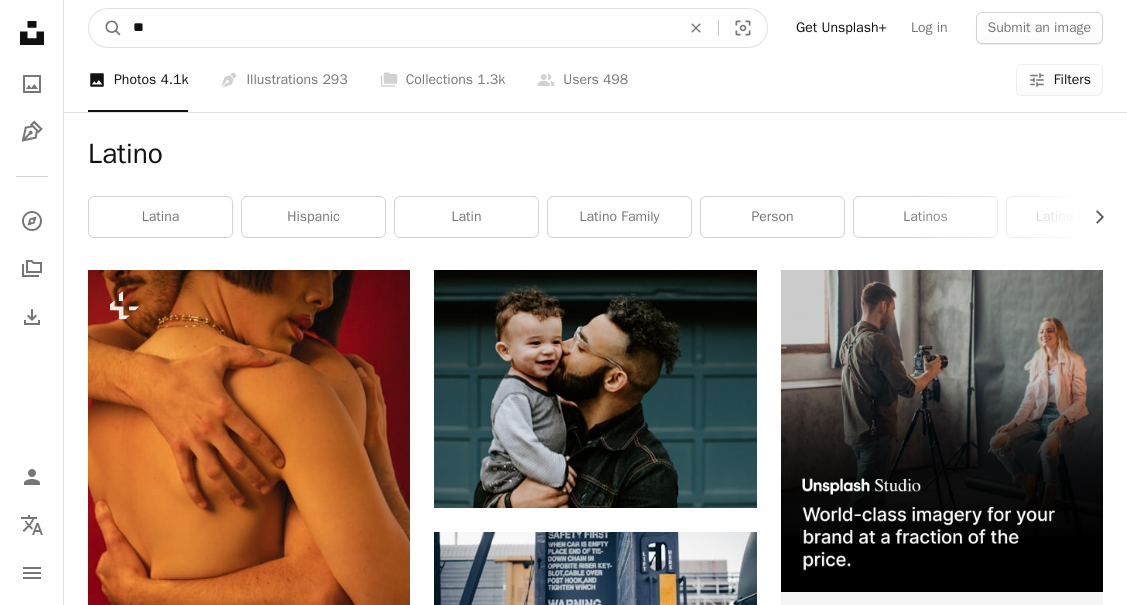 type on "*" 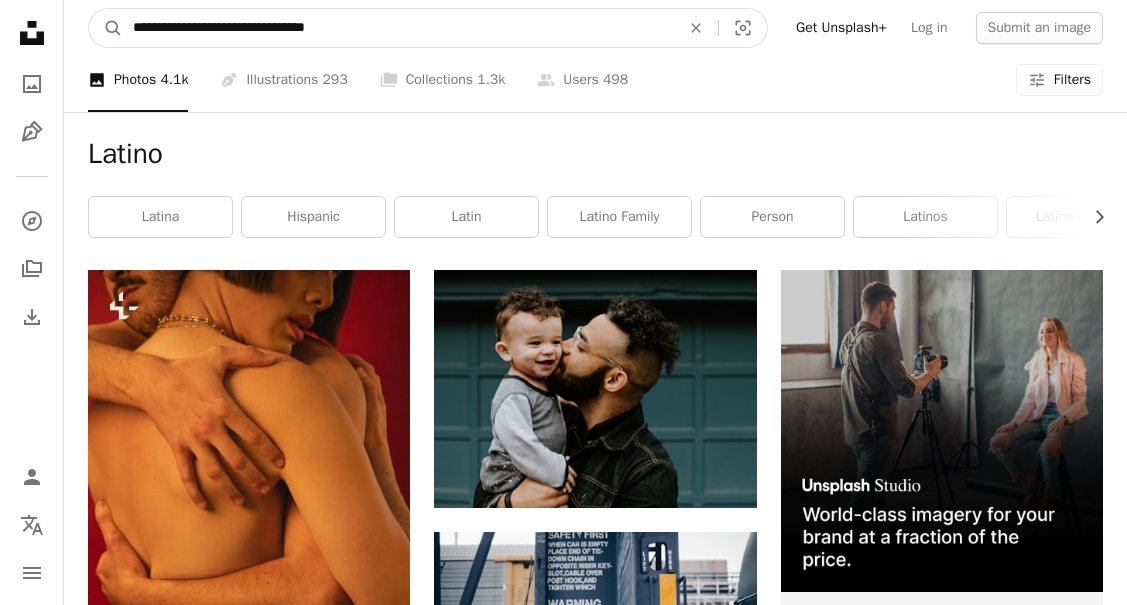 type on "**********" 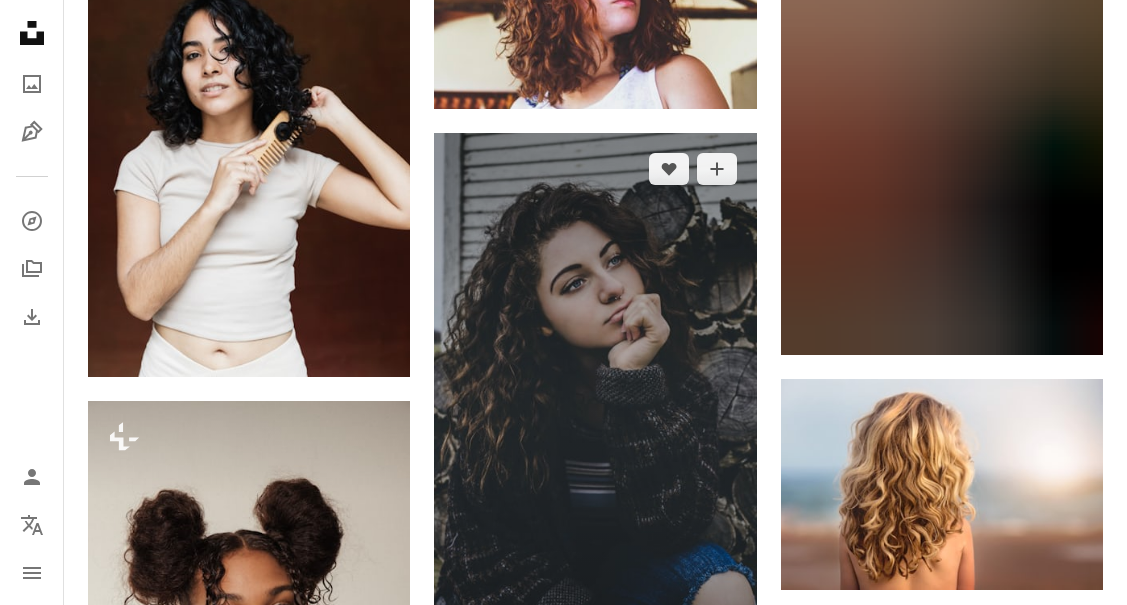 scroll, scrollTop: 876, scrollLeft: 0, axis: vertical 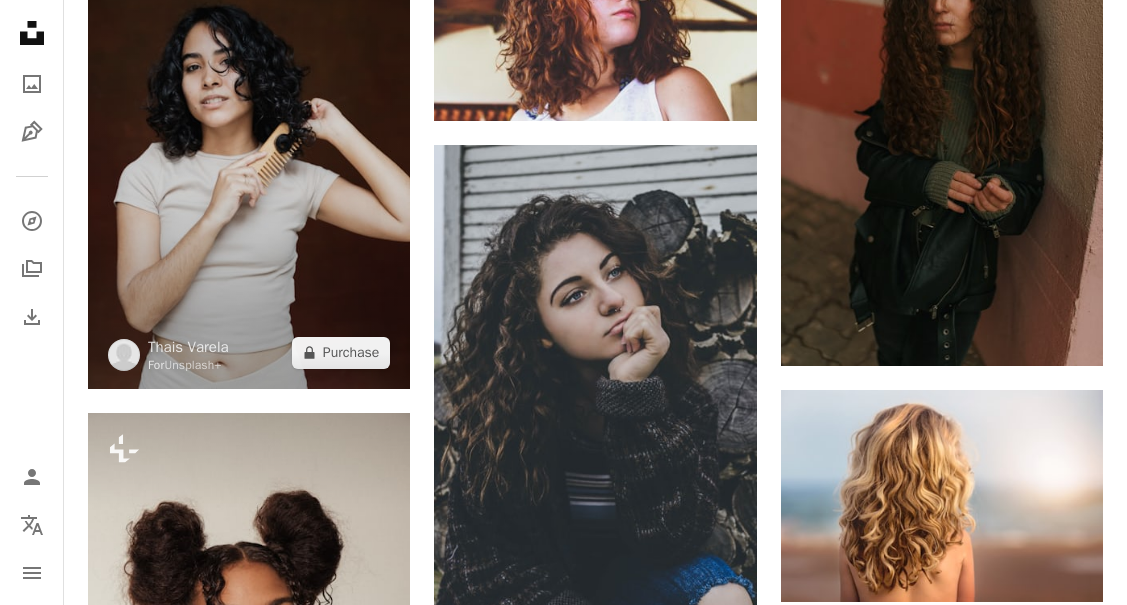 click at bounding box center [249, 146] 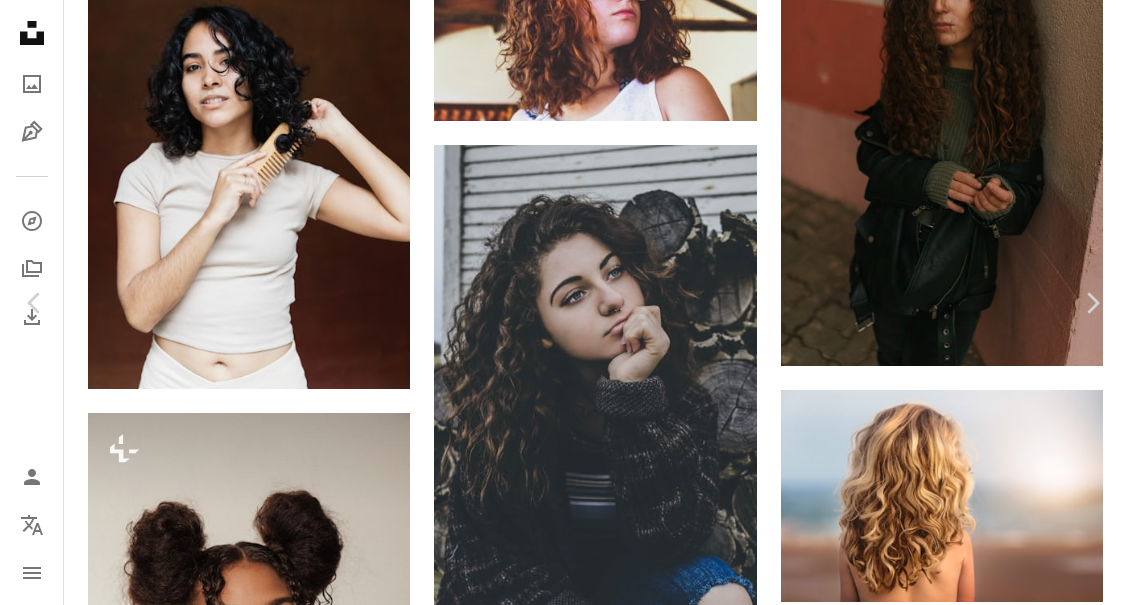 scroll, scrollTop: 8063, scrollLeft: 0, axis: vertical 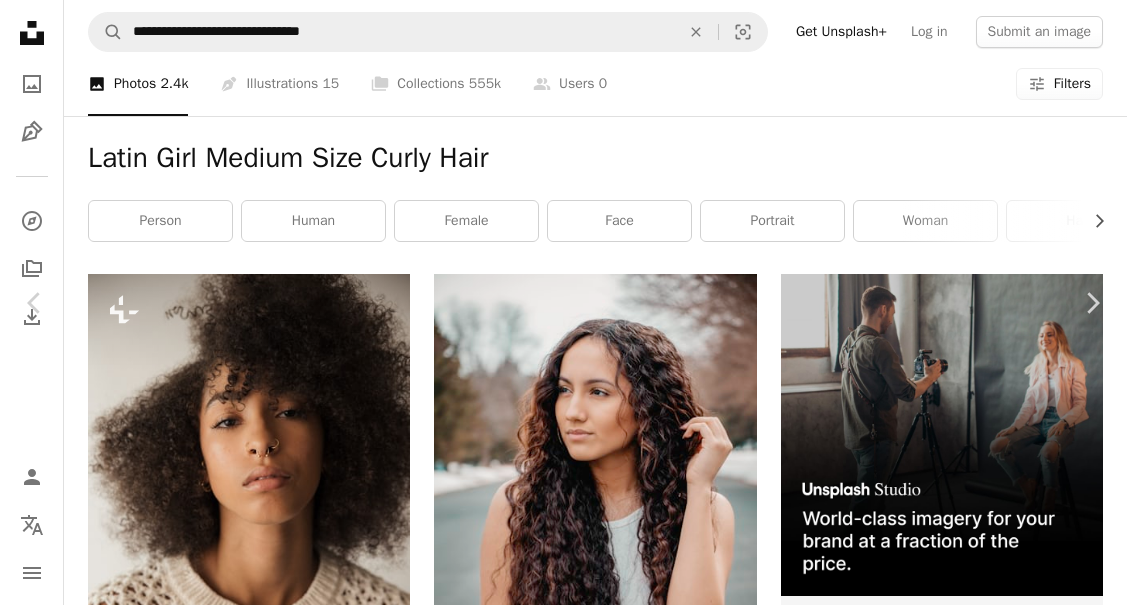 click on "An X shape Chevron left Chevron right Thais Varela For Unsplash+ A heart A plus sign Edit image Plus sign for Unsplash+ A lock Purchase Zoom in A forward-right arrow Share More Actions Calendar outlined Published on October 21, 2022 Safety Licensed under the Unsplash+ License beauty skin skin care cosmetic beauty products curly hair skincare routine beauty treatment skin treatment beauty routine lymphatic drainage jade roller skin support Creative Commons images From this series Chevron right Plus sign for Unsplash+ Plus sign for Unsplash+ Plus sign for Unsplash+ Plus sign for Unsplash+ Plus sign for Unsplash+ Plus sign for Unsplash+ Plus sign for Unsplash+ Plus sign for Unsplash+ Plus sign for Unsplash+ Plus sign for Unsplash+ Related images Plus sign for Unsplash+ A heart A plus sign Getty Images For Unsplash+ A lock Purchase Plus sign for Unsplash+ A heart A plus sign Getty Images For Unsplash+ A lock Purchase Plus sign for Unsplash+ A heart A plus sign Thais Varela For Unsplash+ A lock" at bounding box center (563, 7532) 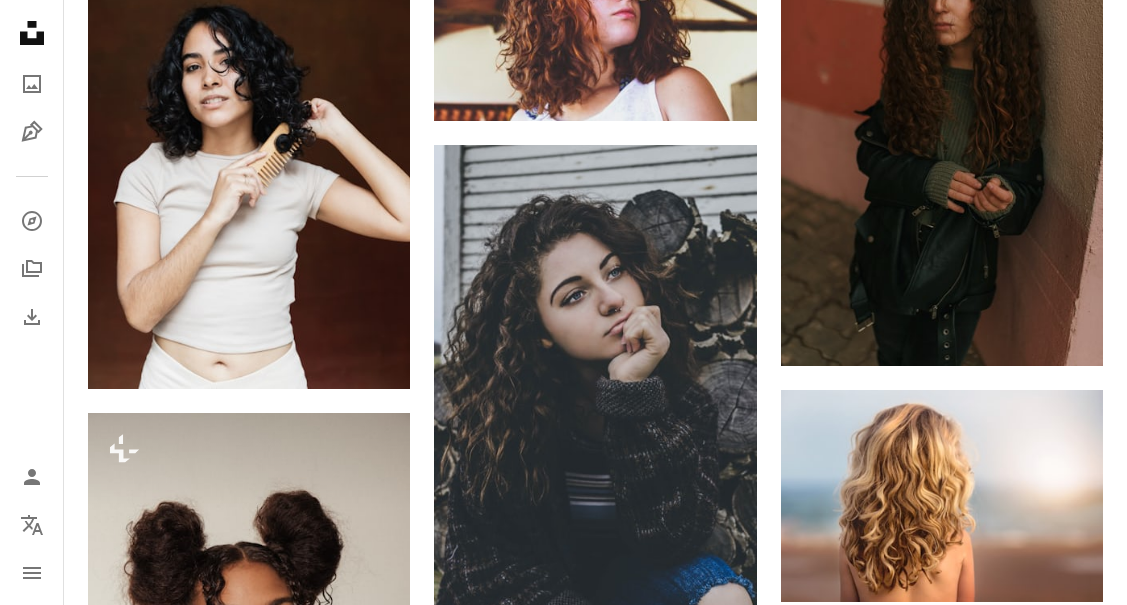 scroll, scrollTop: 0, scrollLeft: 0, axis: both 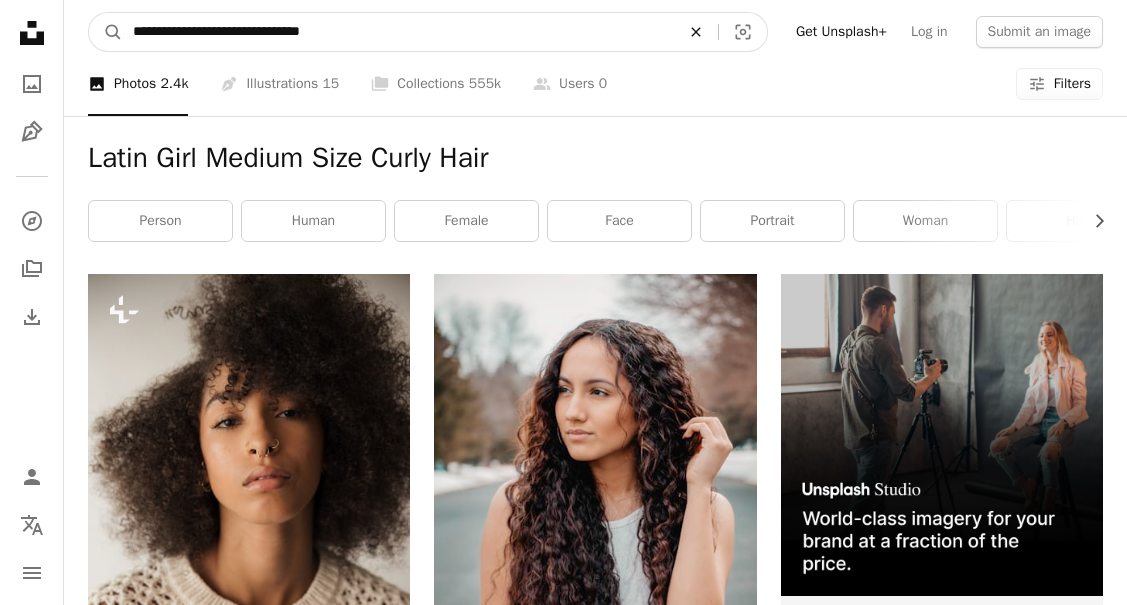 click 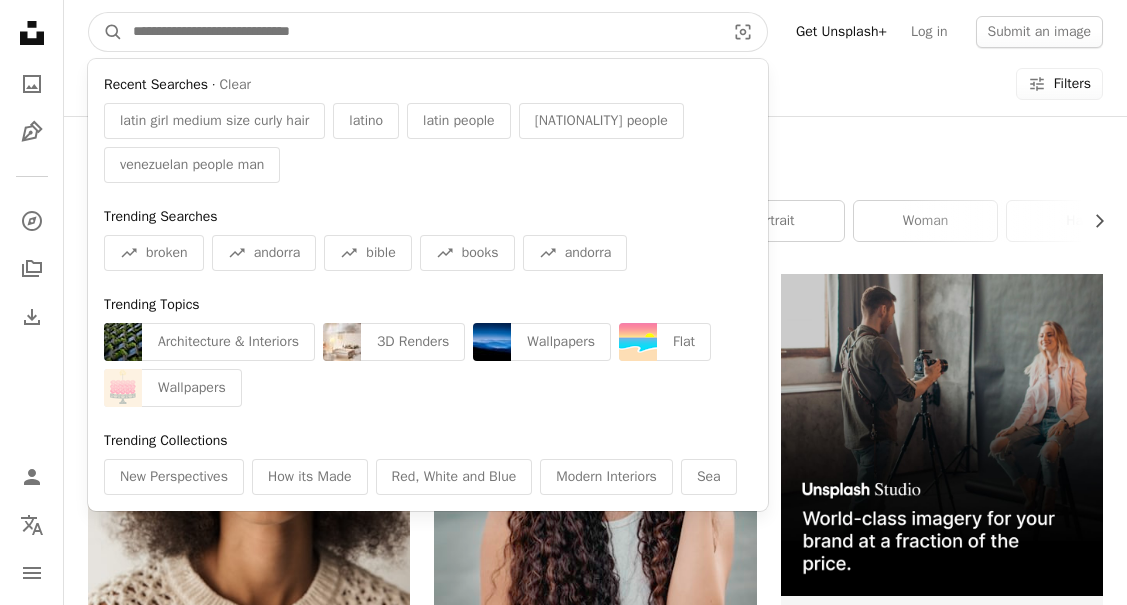 click at bounding box center [421, 32] 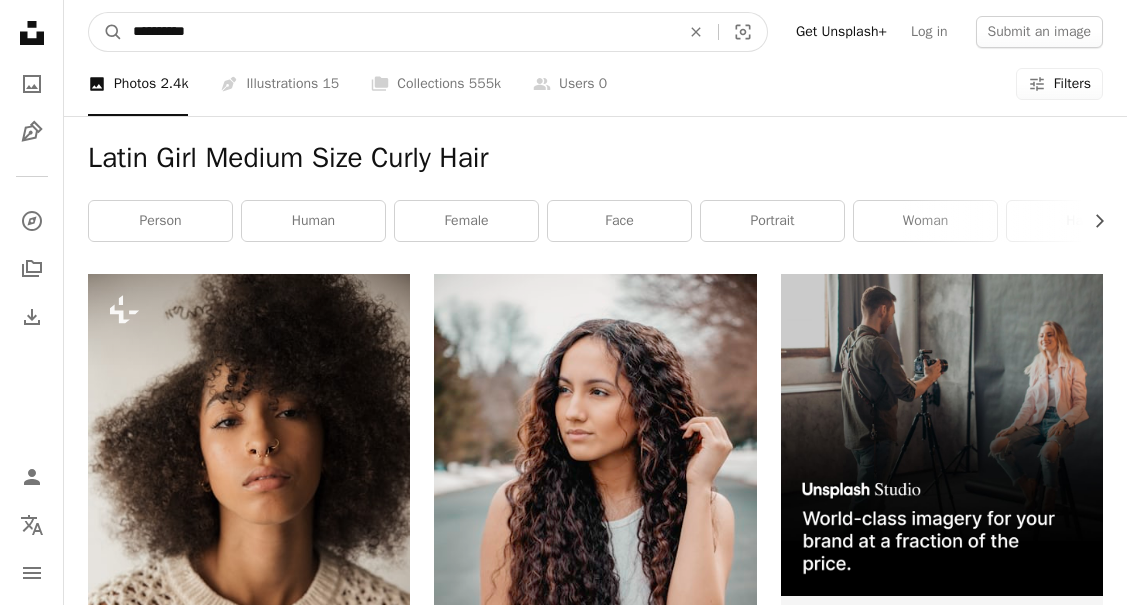 type on "*********" 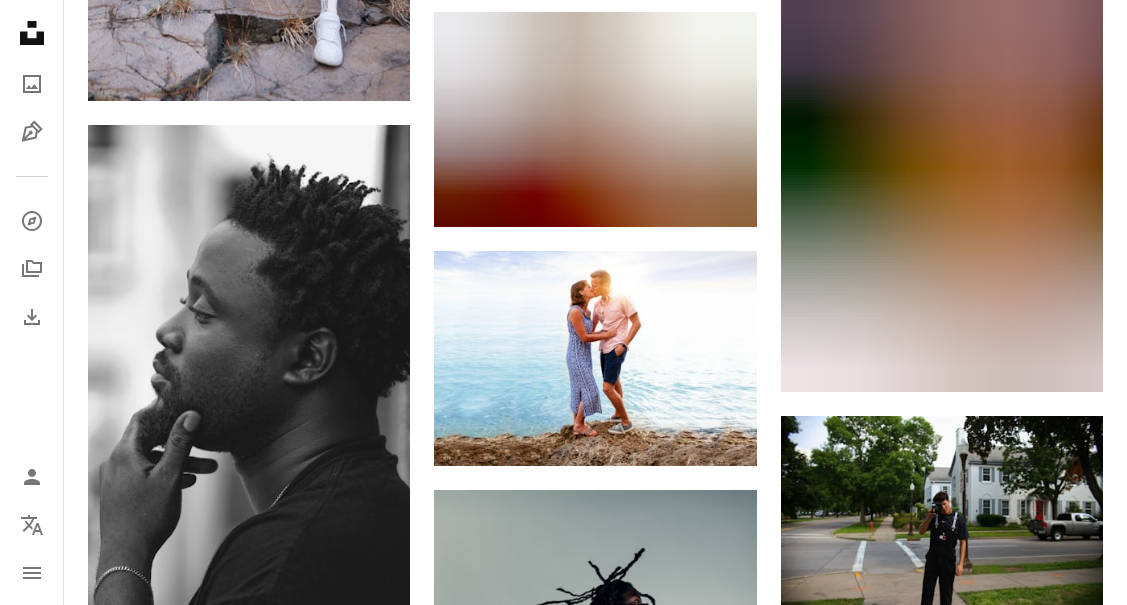 scroll, scrollTop: 879, scrollLeft: 0, axis: vertical 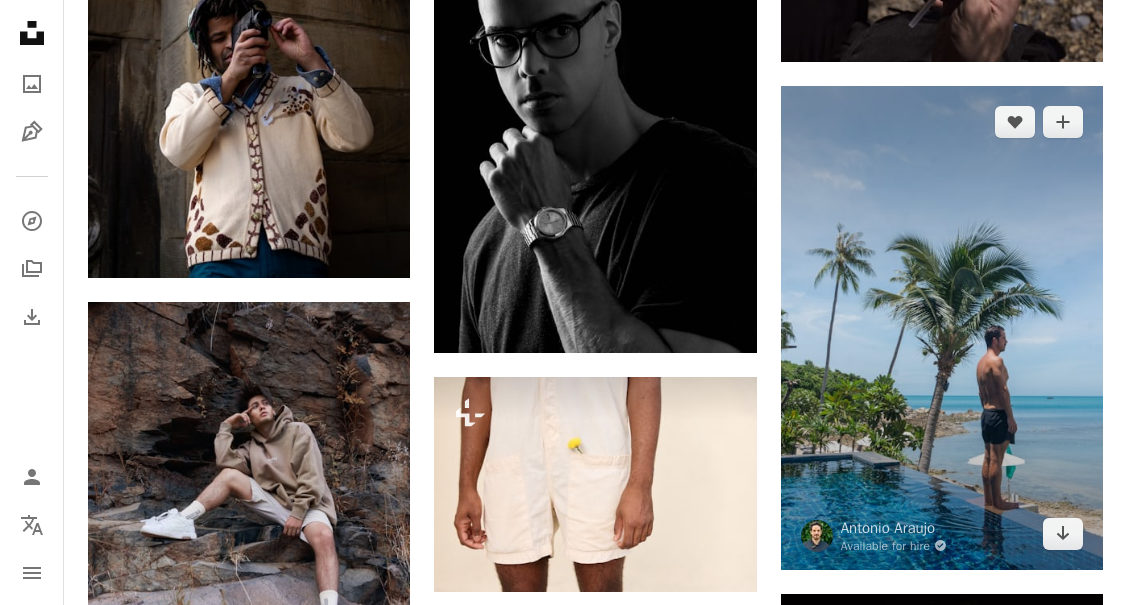 click at bounding box center [942, 328] 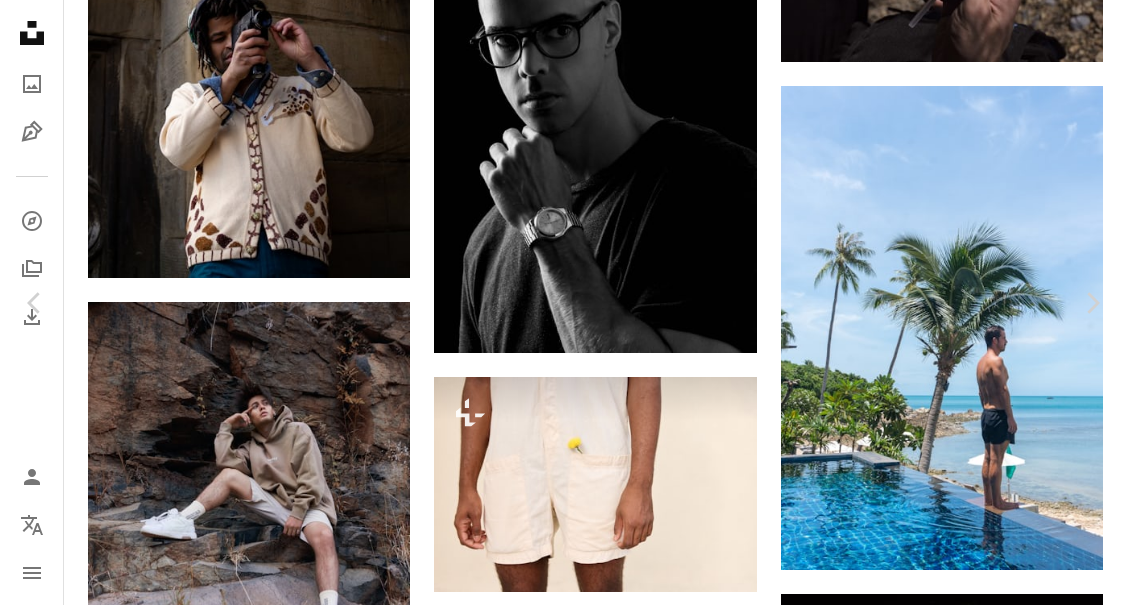 scroll, scrollTop: 2372, scrollLeft: 0, axis: vertical 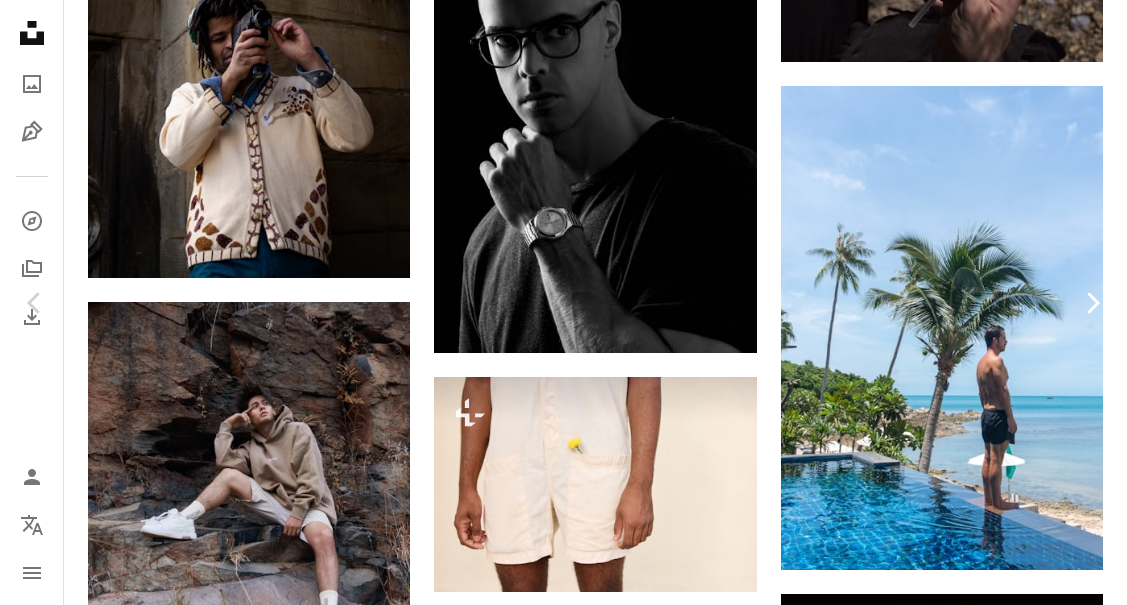 click on "Chevron right" at bounding box center (1092, 303) 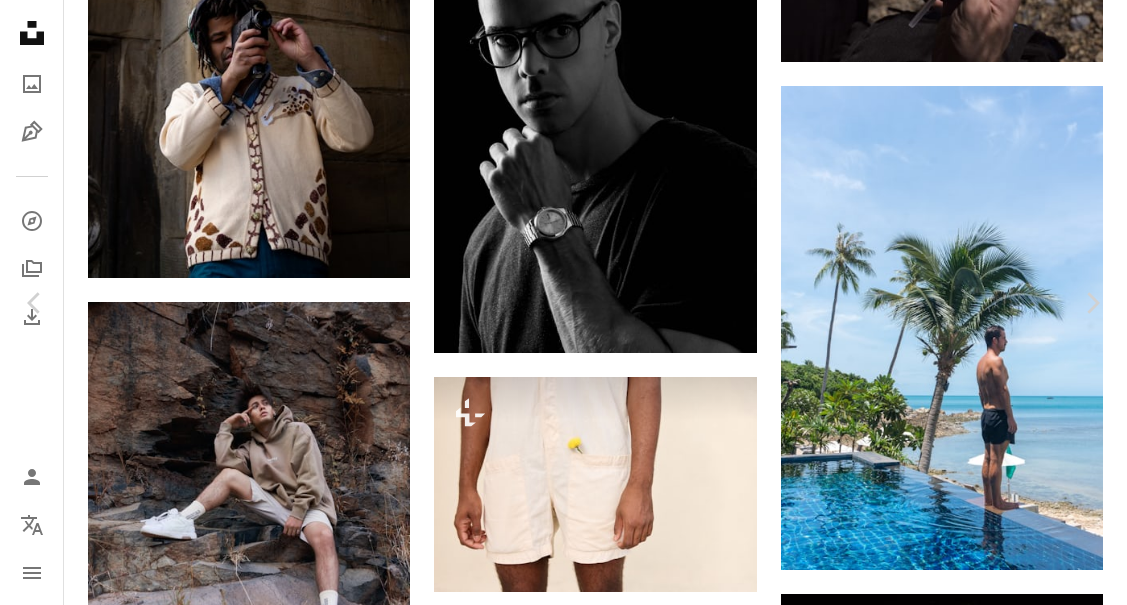 scroll, scrollTop: 0, scrollLeft: 0, axis: both 